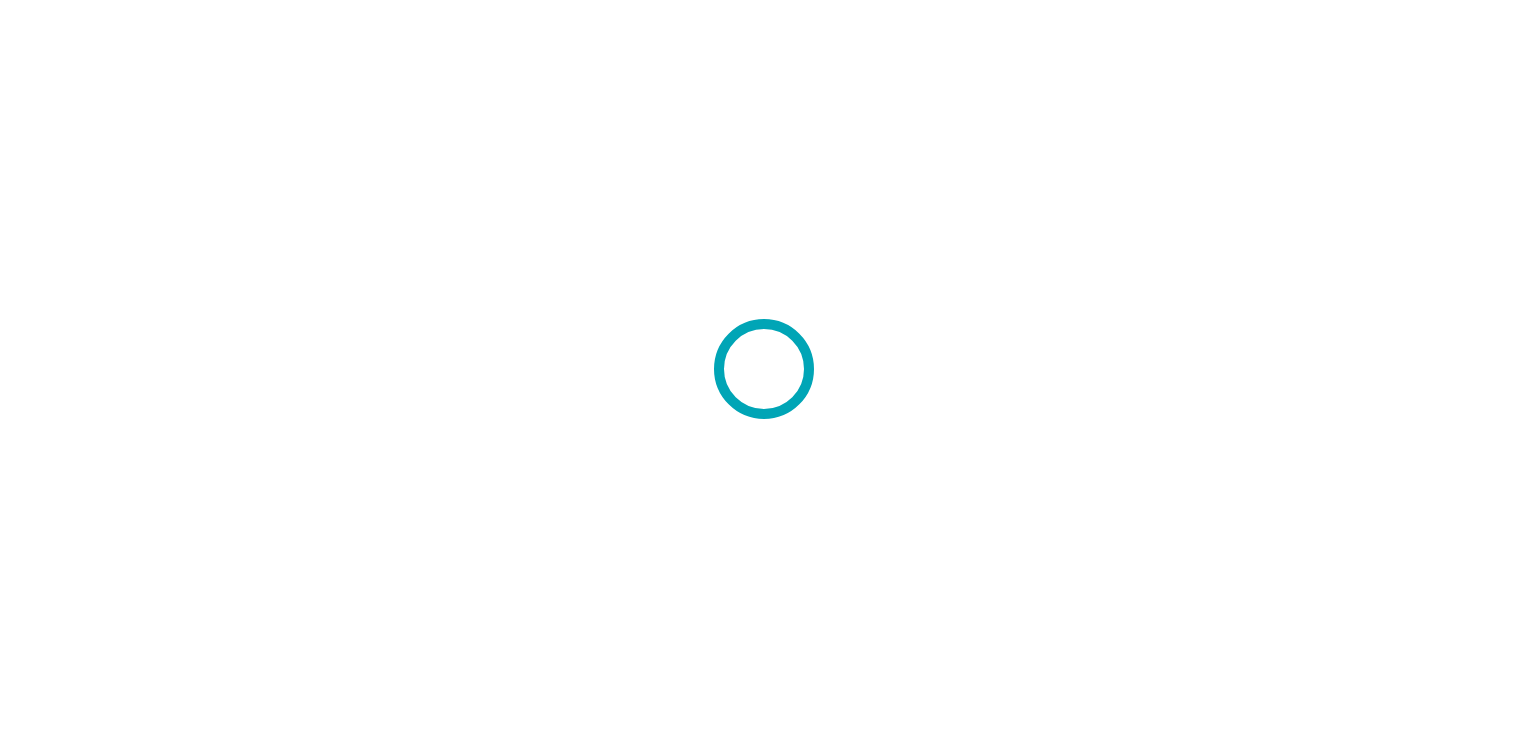 scroll, scrollTop: 0, scrollLeft: 0, axis: both 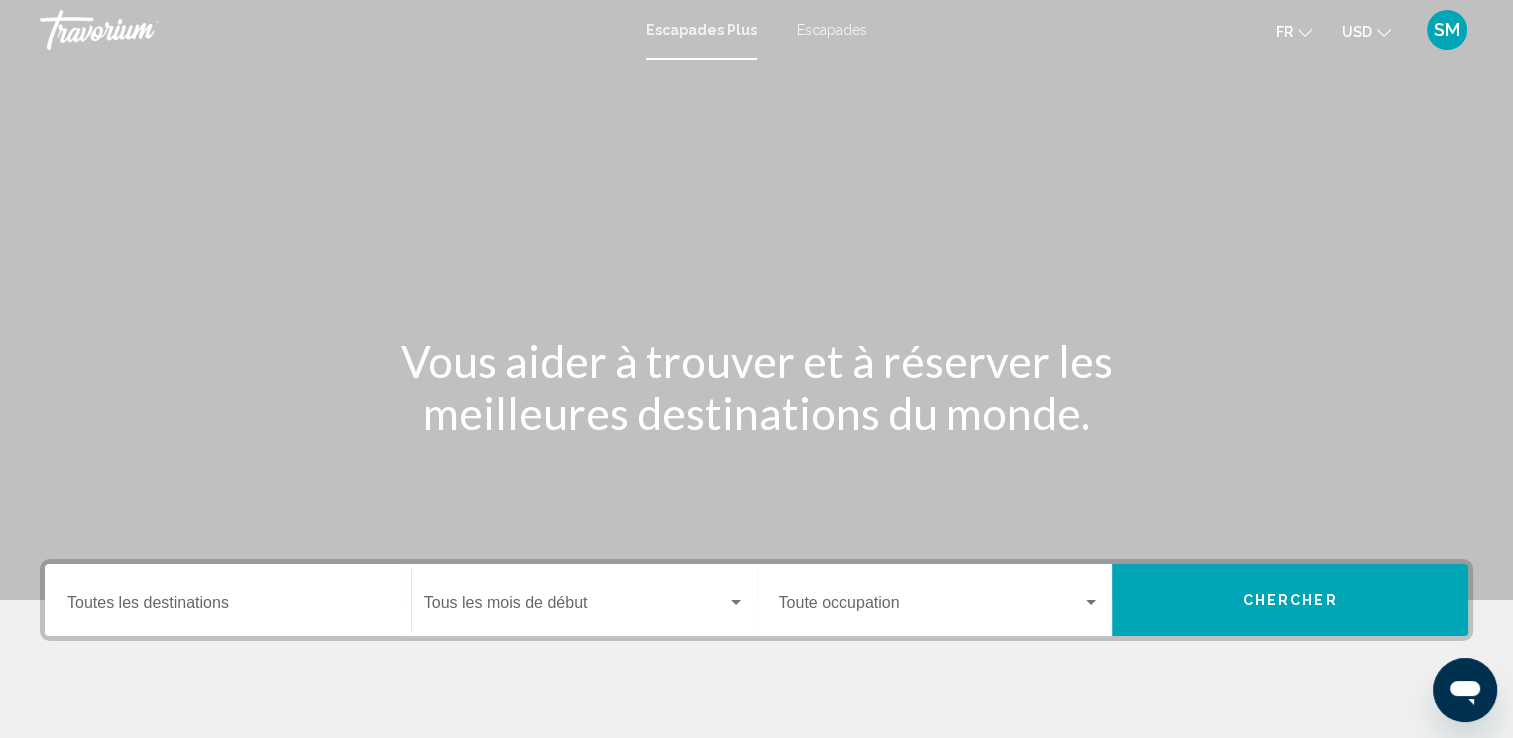 click 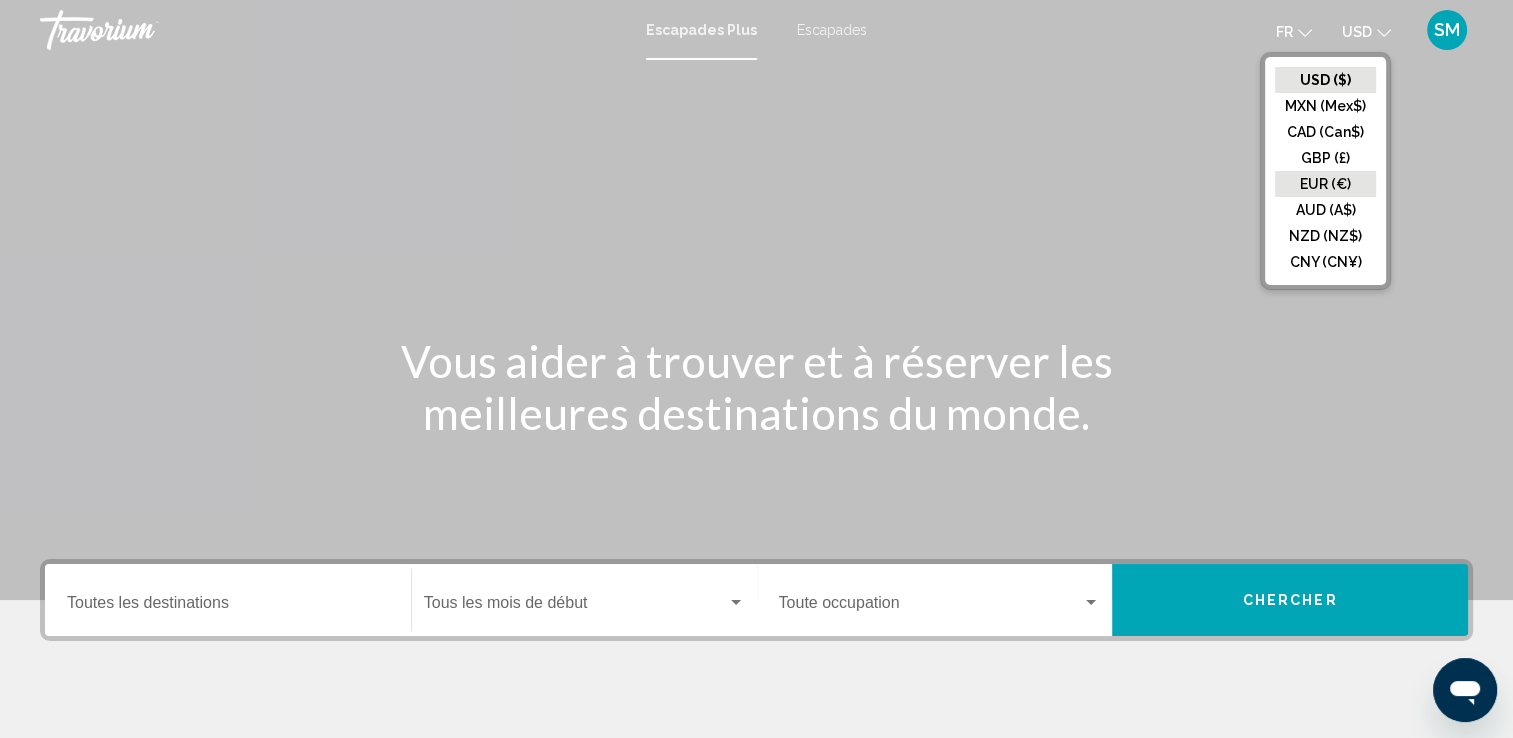 click on "EUR (€)" 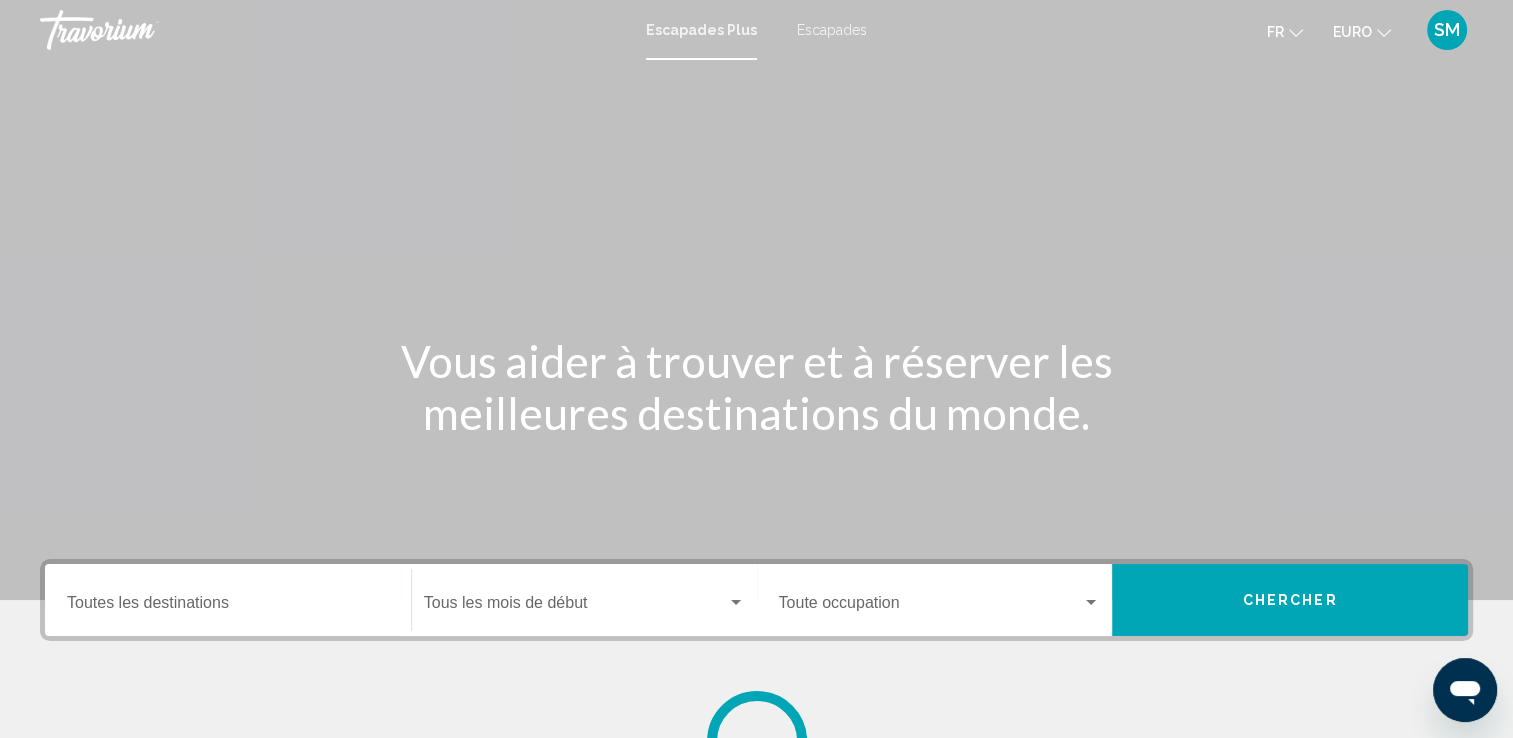 click at bounding box center (756, 300) 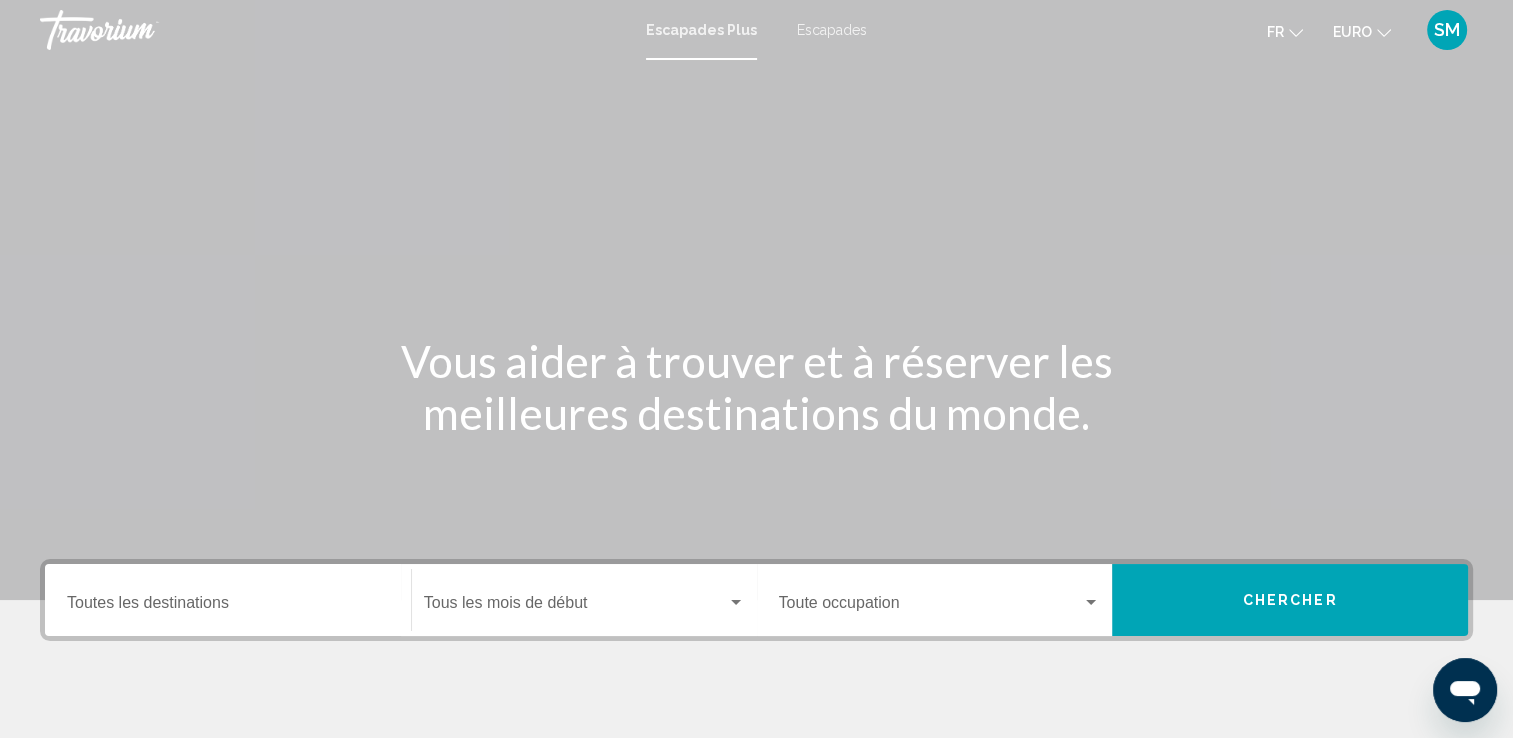 click on "Start Month Tous les mois de début" 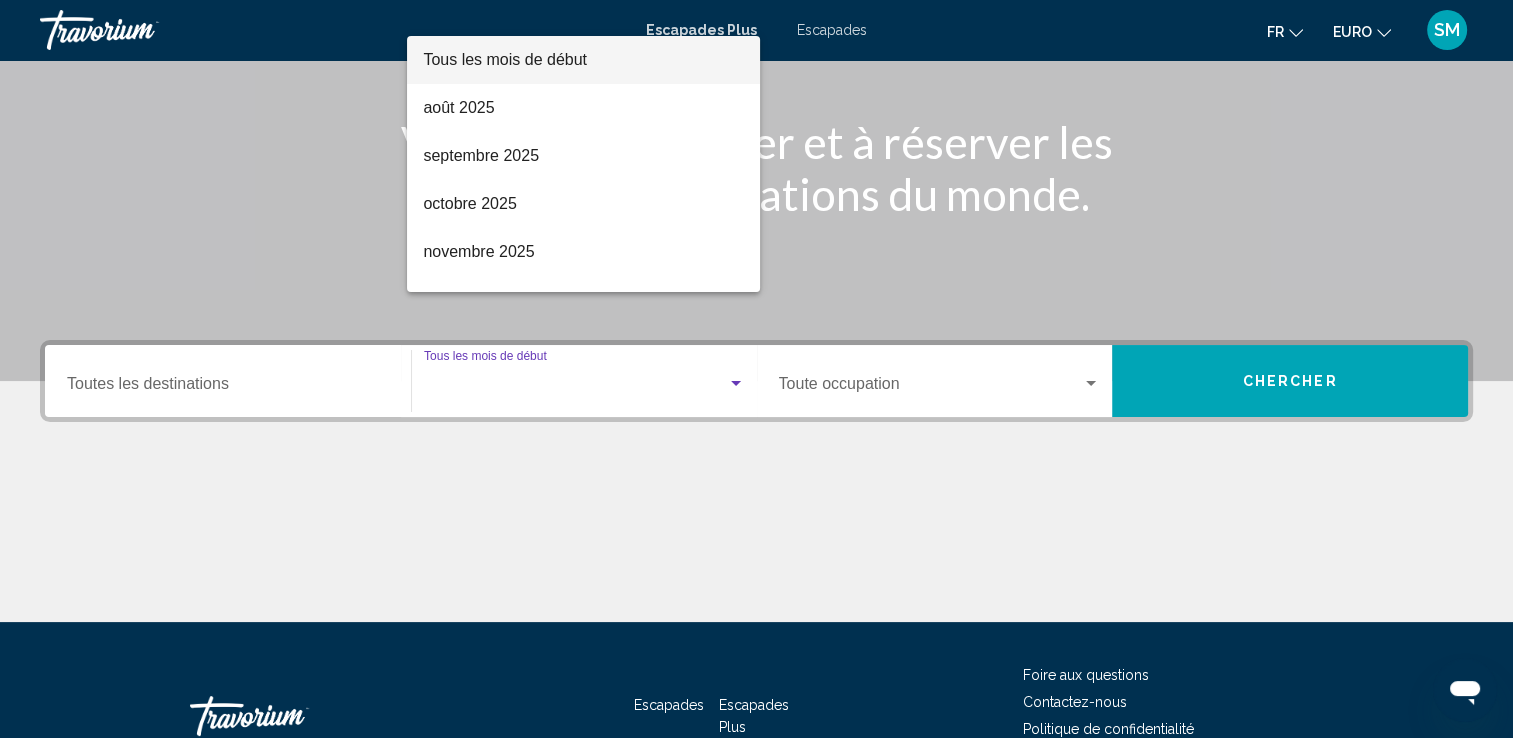 scroll, scrollTop: 347, scrollLeft: 0, axis: vertical 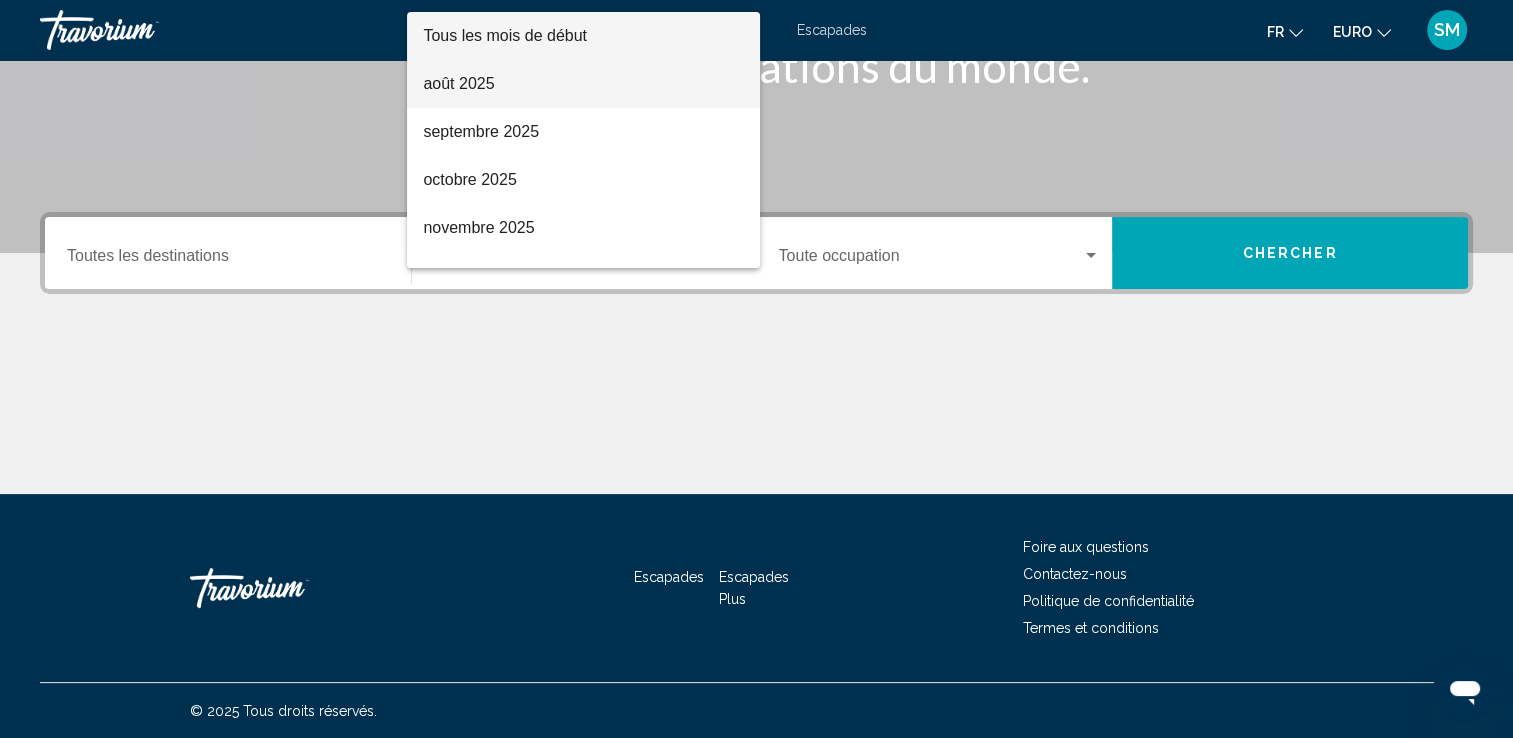 click on "août 2025" at bounding box center (583, 84) 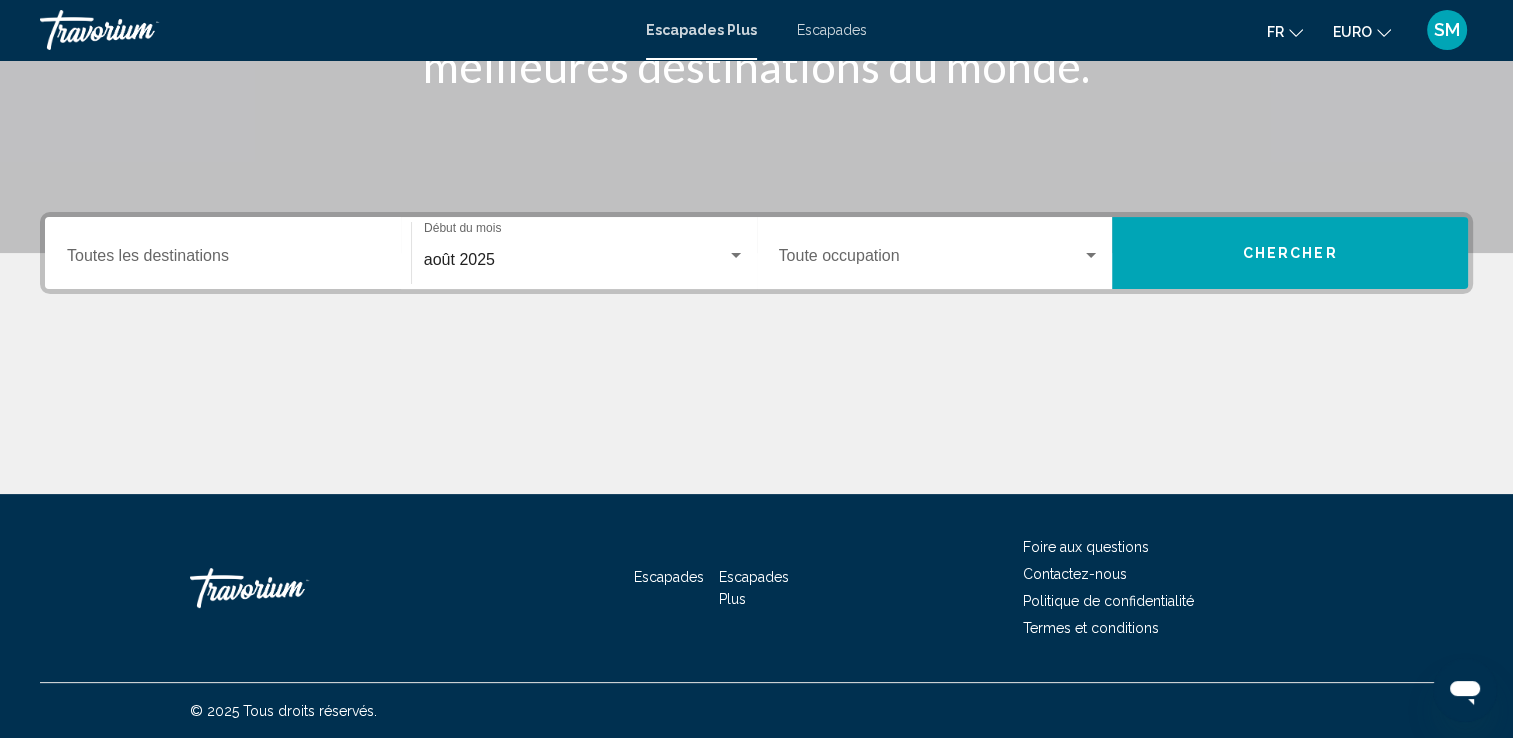 click on "Occupancy Toute occupation" at bounding box center (940, 253) 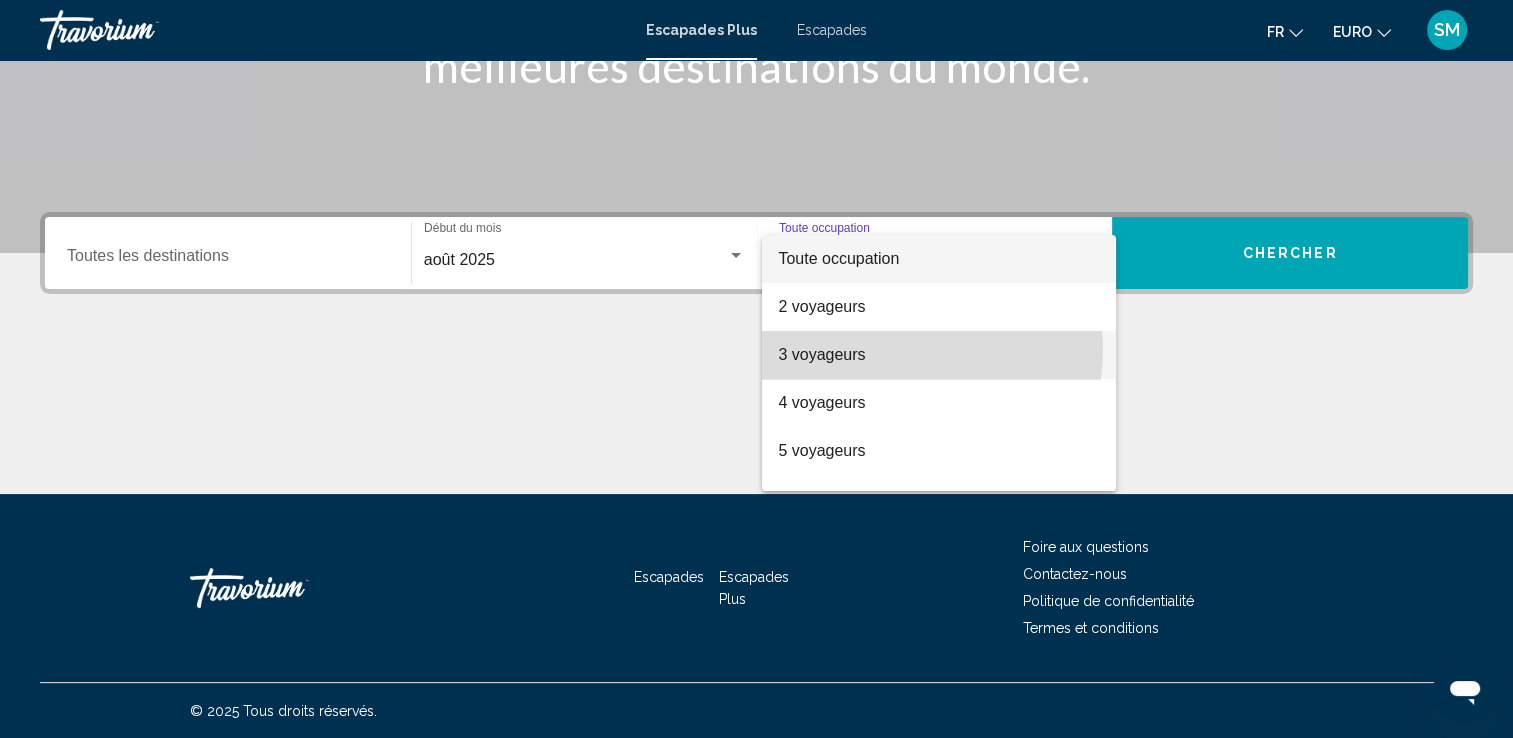 click on "3 voyageurs" at bounding box center (939, 355) 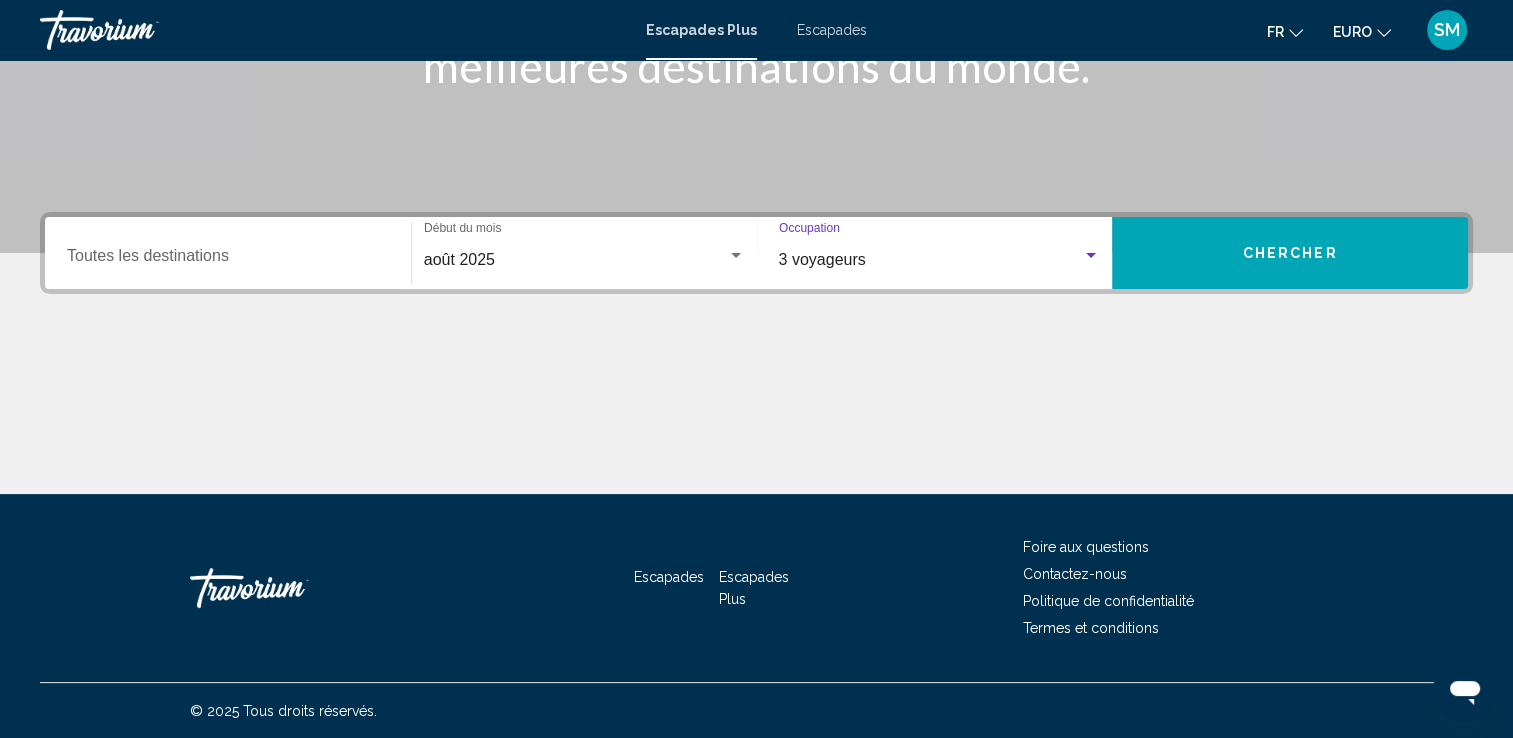 click on "Chercher" at bounding box center (1290, 253) 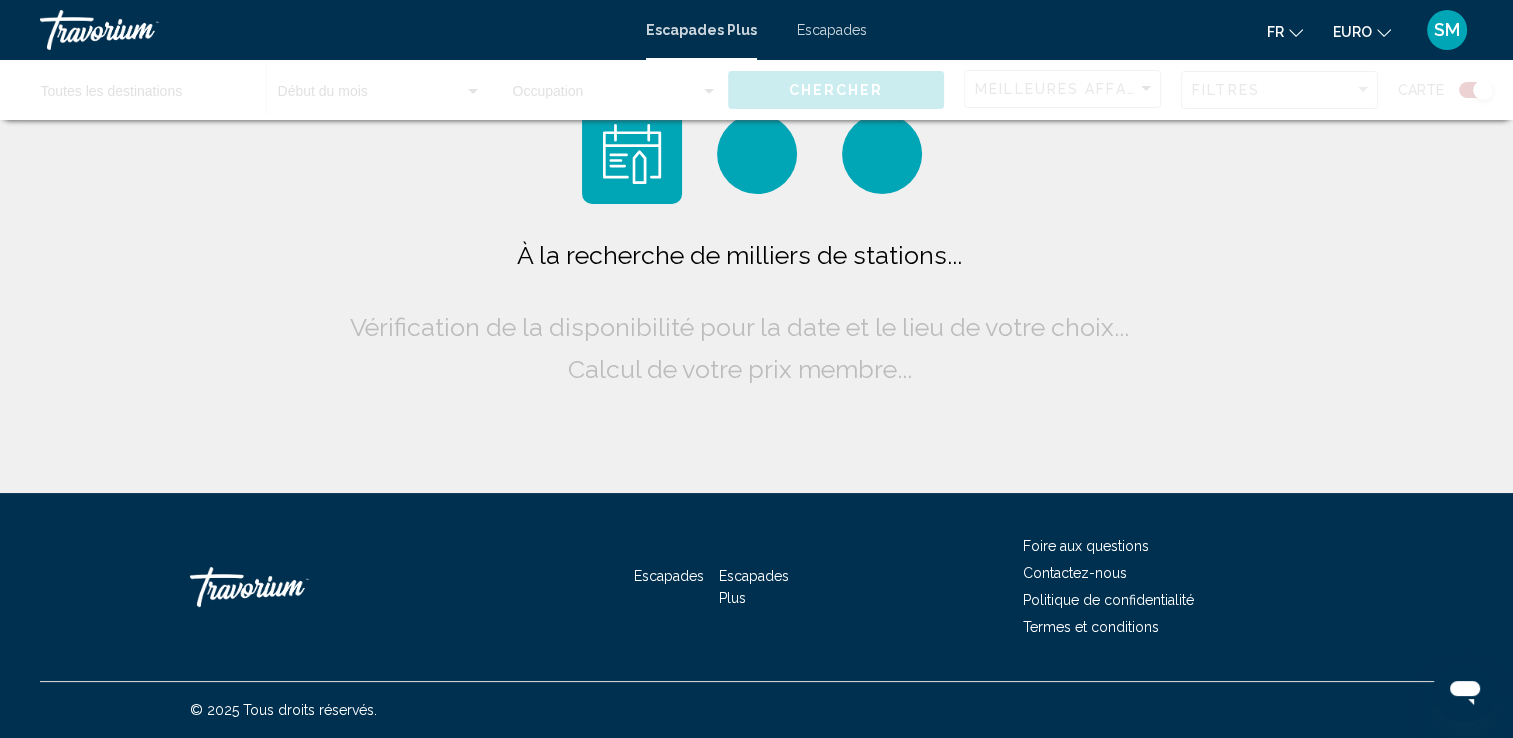 scroll, scrollTop: 0, scrollLeft: 0, axis: both 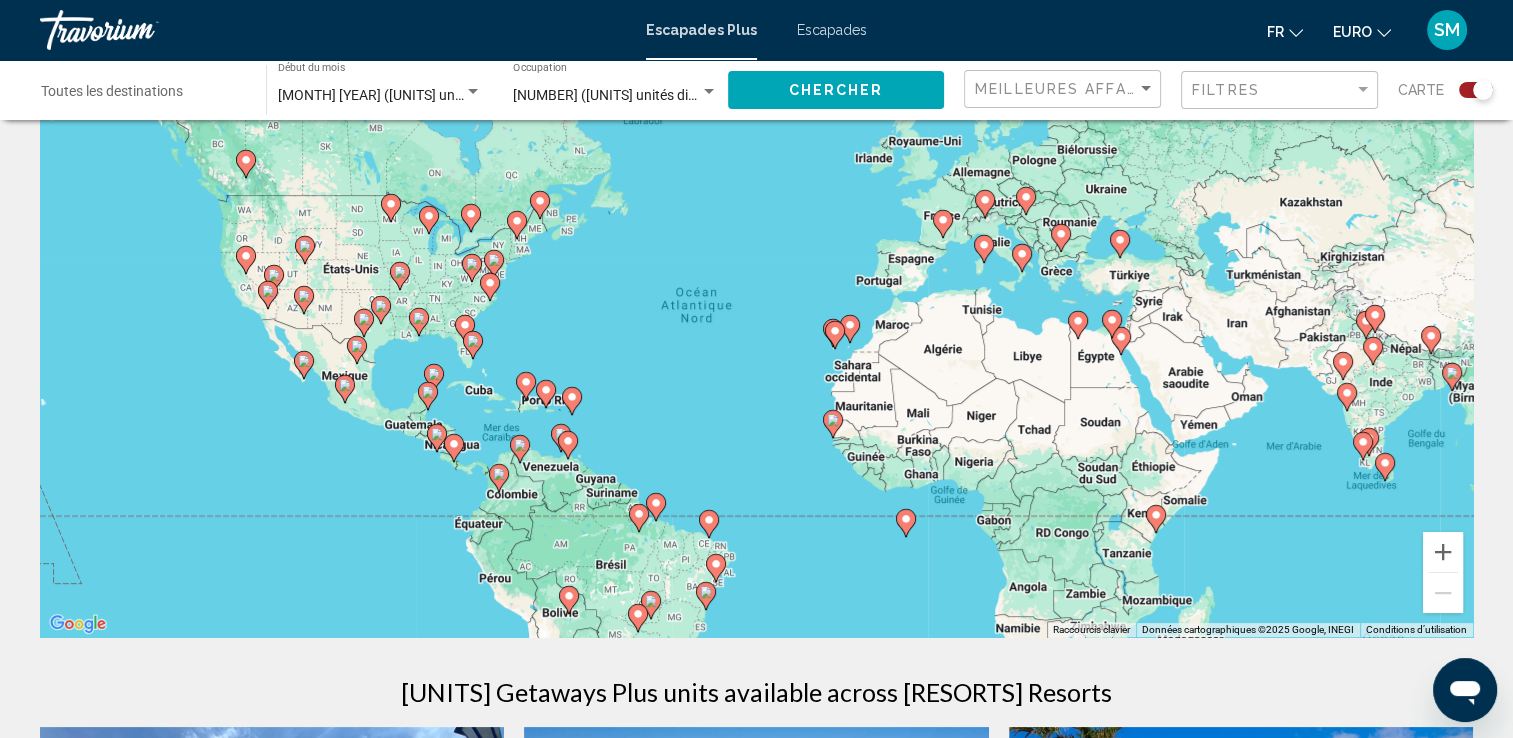 click 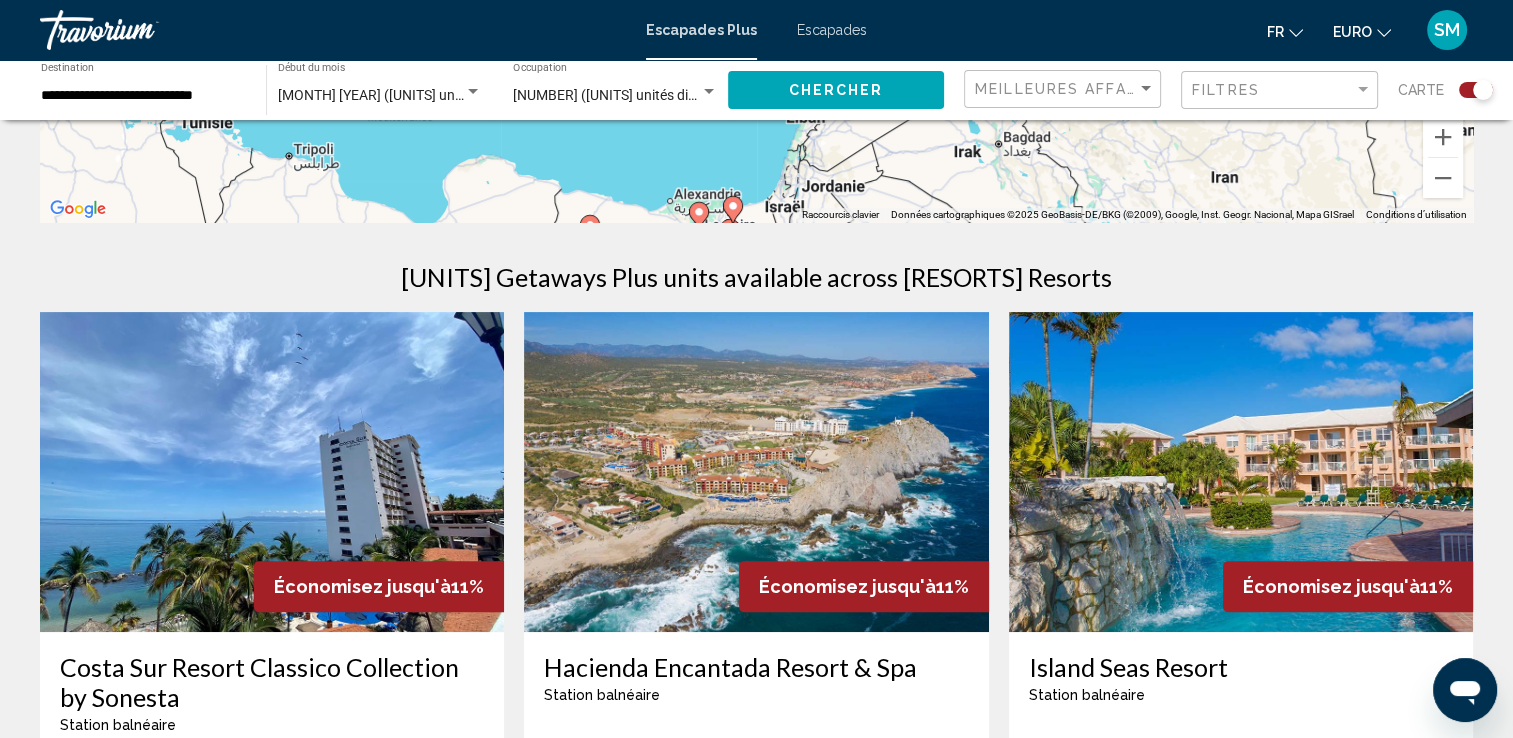 scroll, scrollTop: 532, scrollLeft: 0, axis: vertical 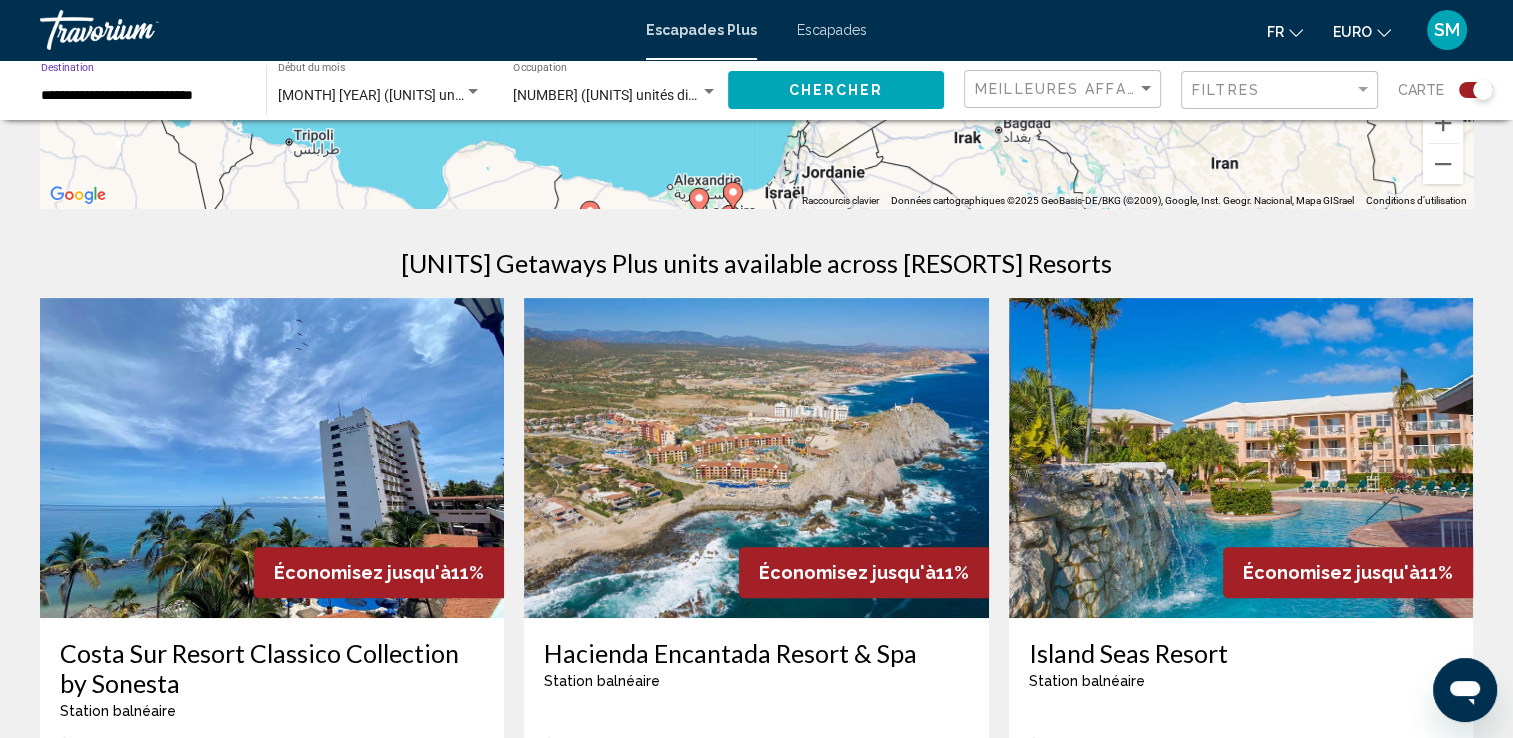 click on "**********" at bounding box center (143, 96) 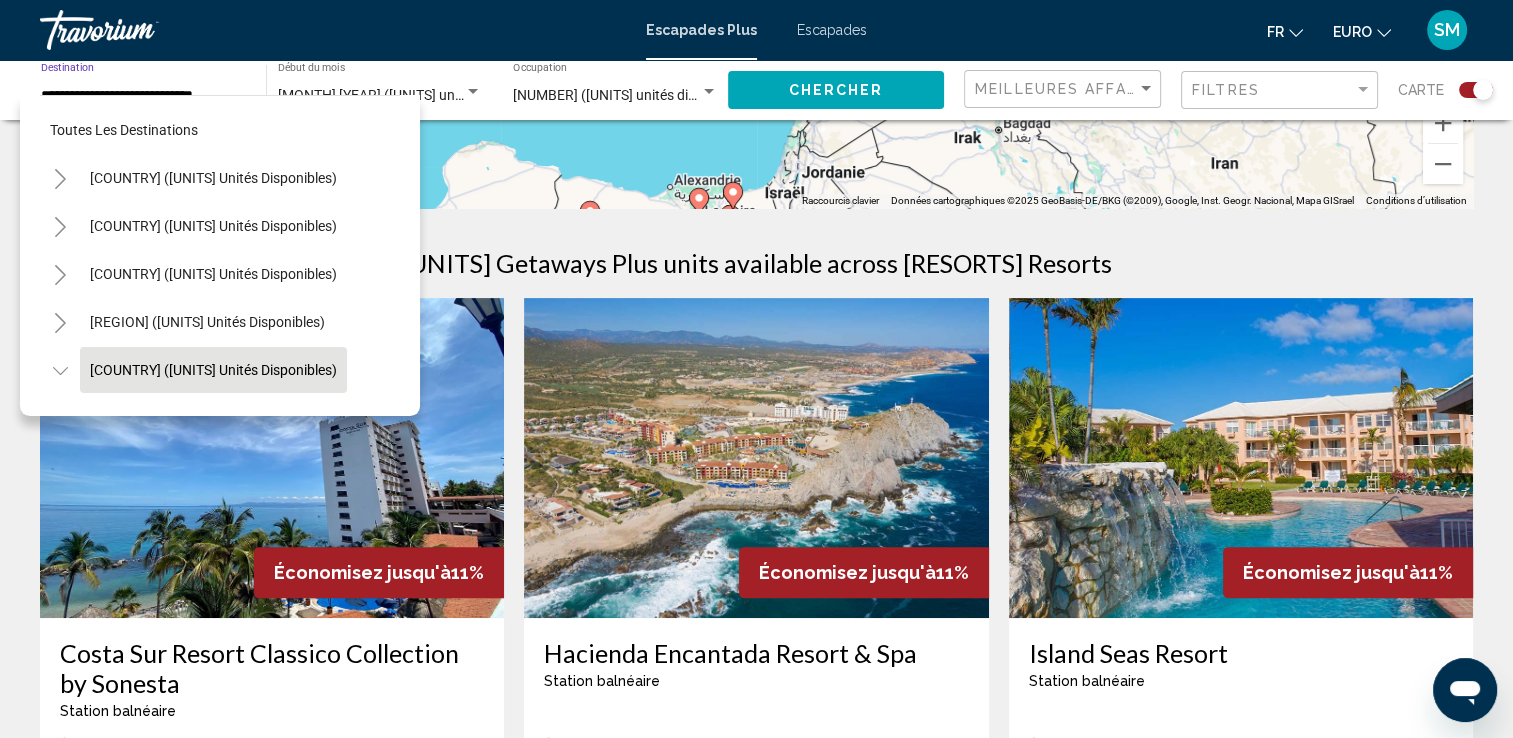 scroll, scrollTop: 126, scrollLeft: 0, axis: vertical 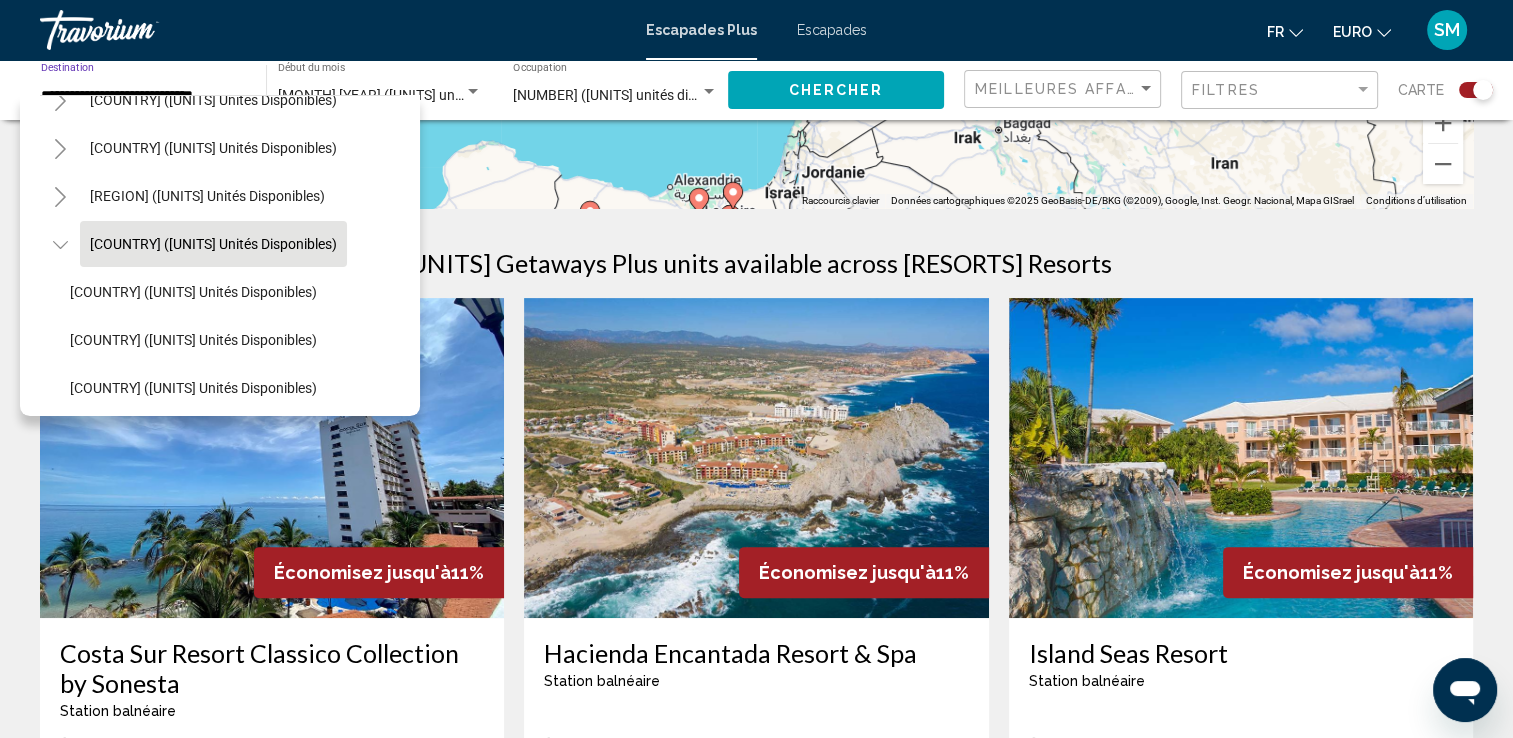 click on "[COUNTRY] ([UNITS] unités disponibles)" 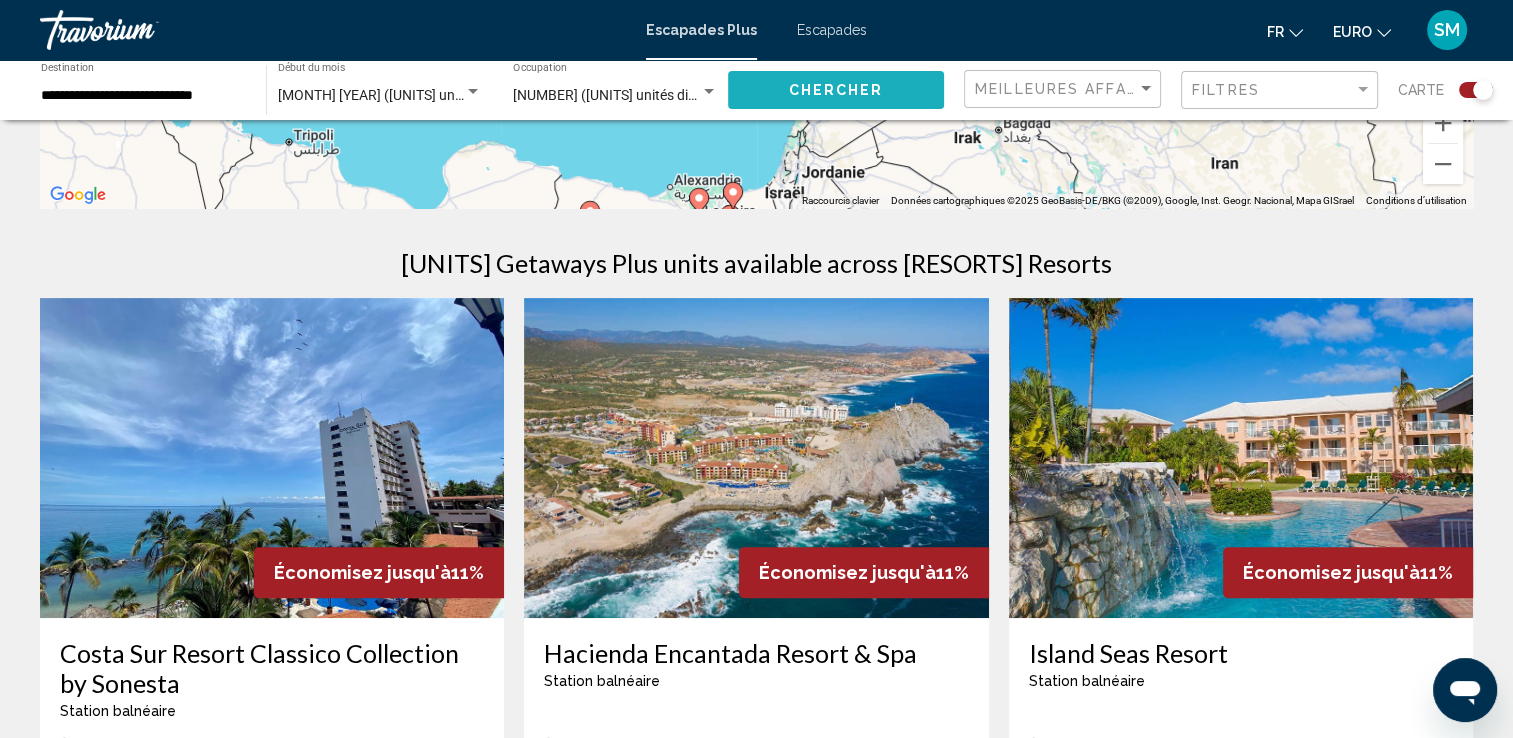 click on "Chercher" 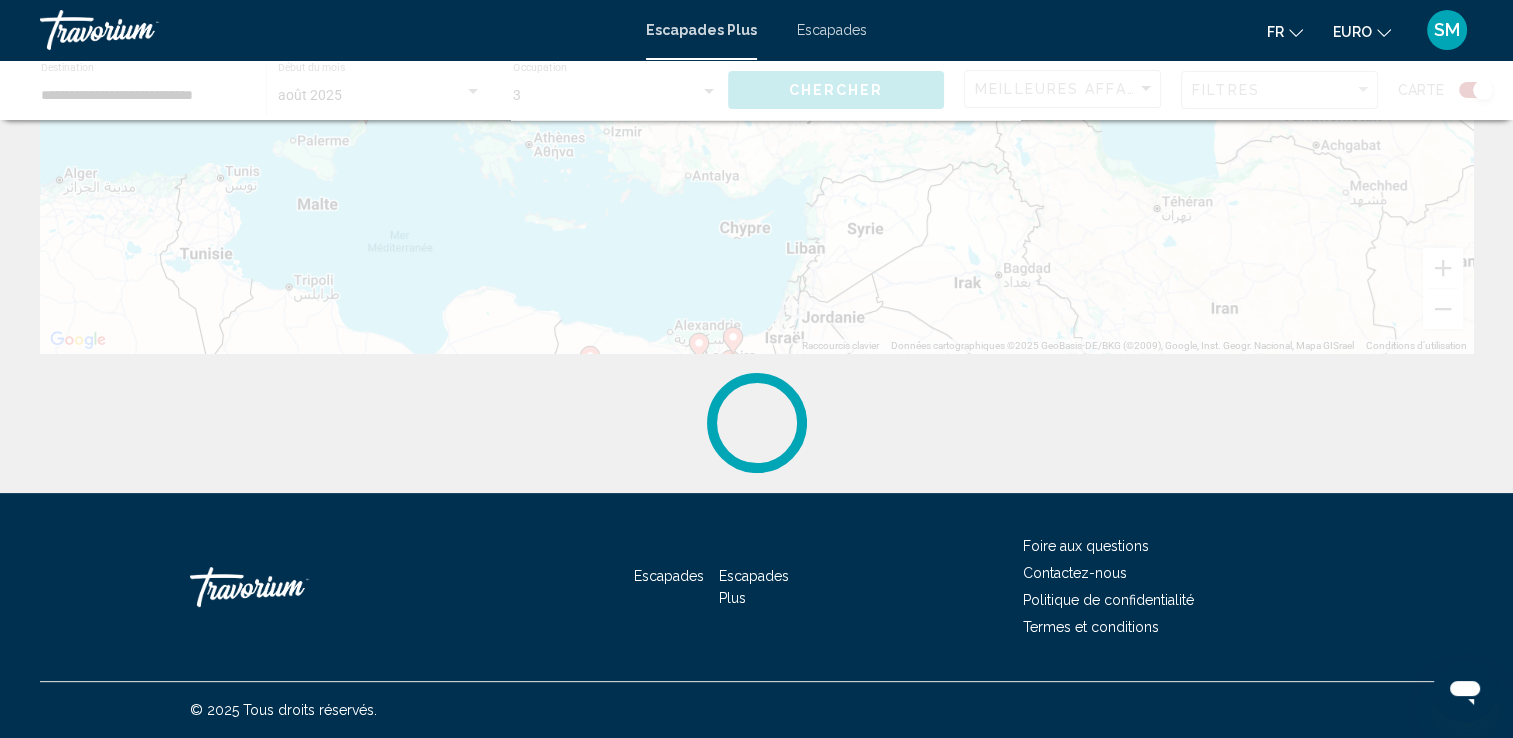 scroll, scrollTop: 0, scrollLeft: 0, axis: both 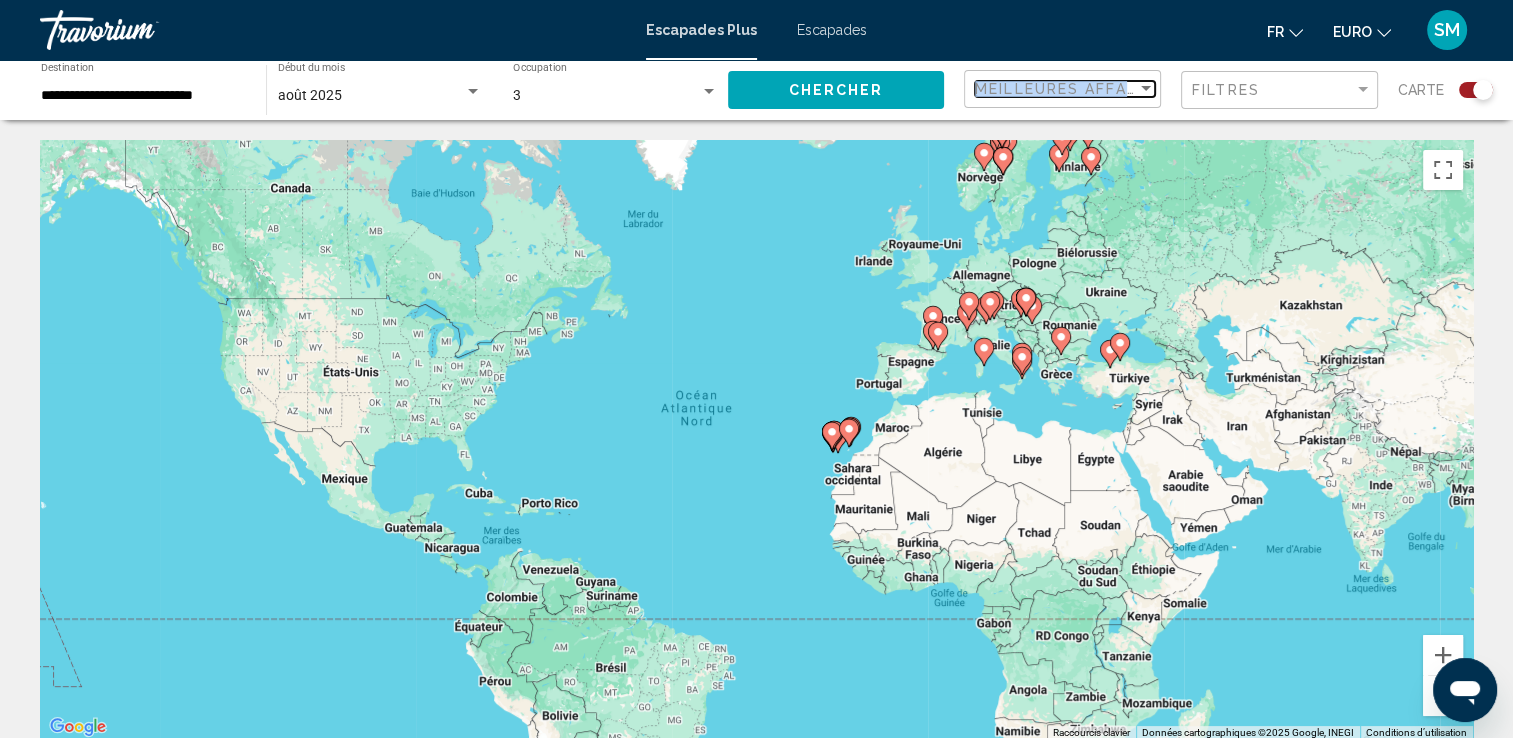 click on "Meilleures affaires" 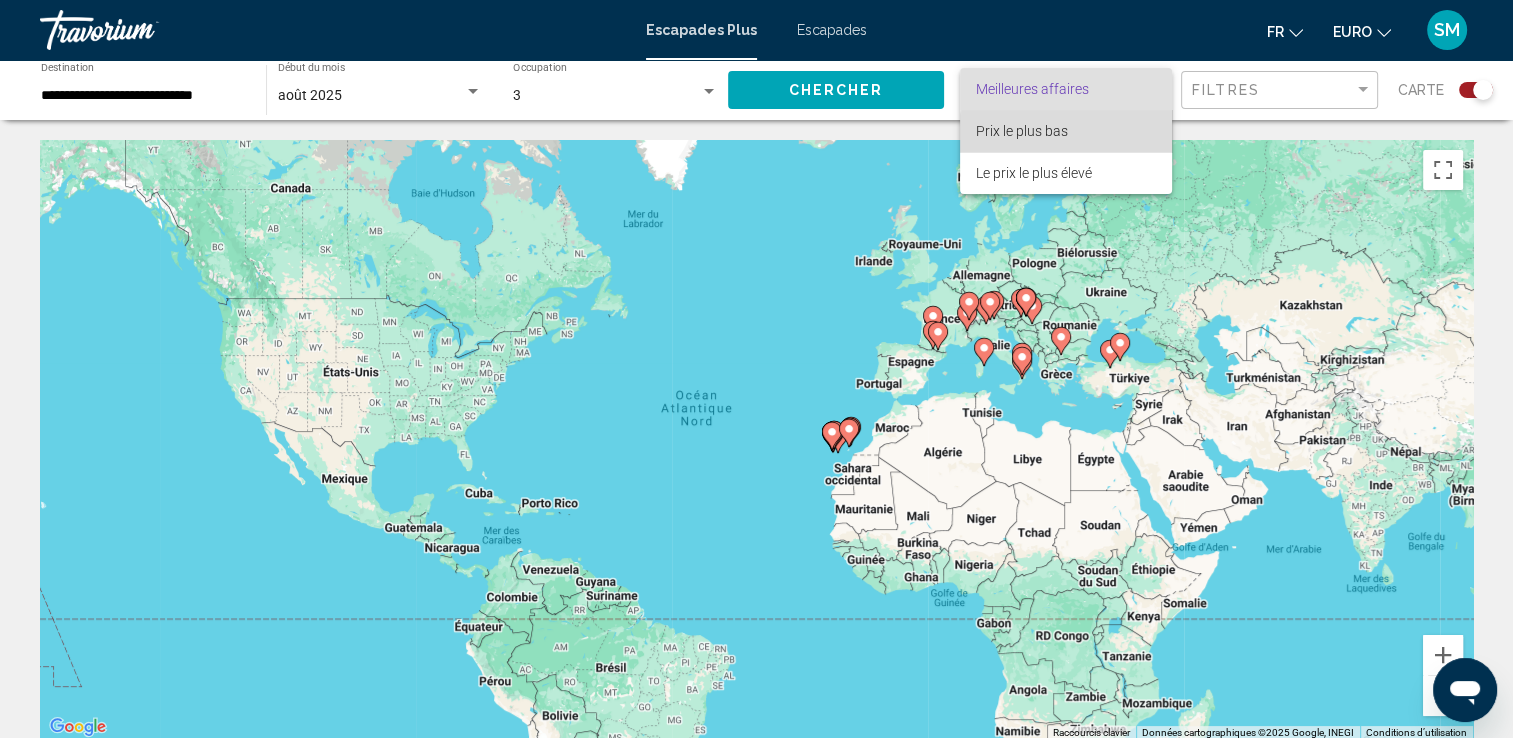 drag, startPoint x: 1145, startPoint y: 76, endPoint x: 1092, endPoint y: 138, distance: 81.565926 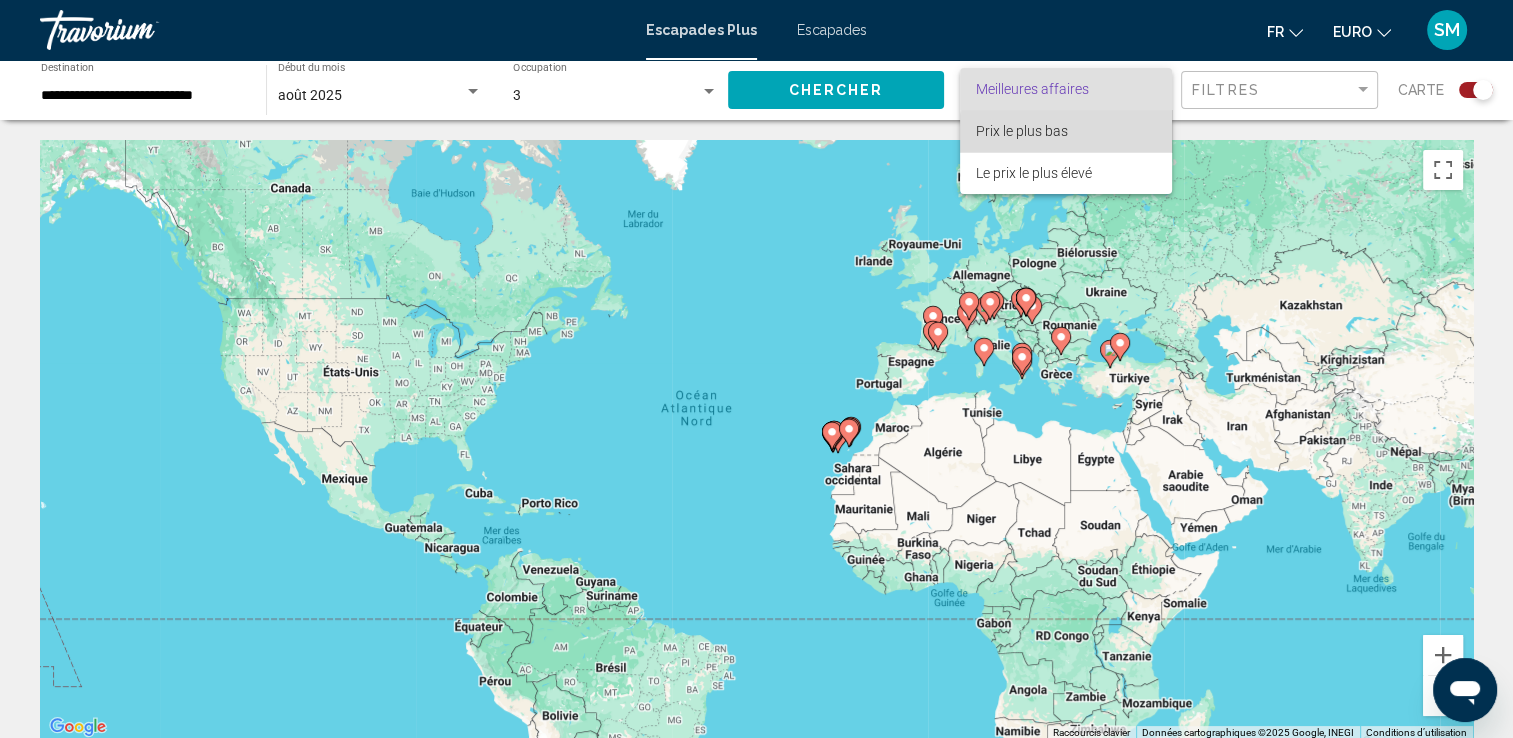 click on "Prix le plus bas" at bounding box center [1066, 131] 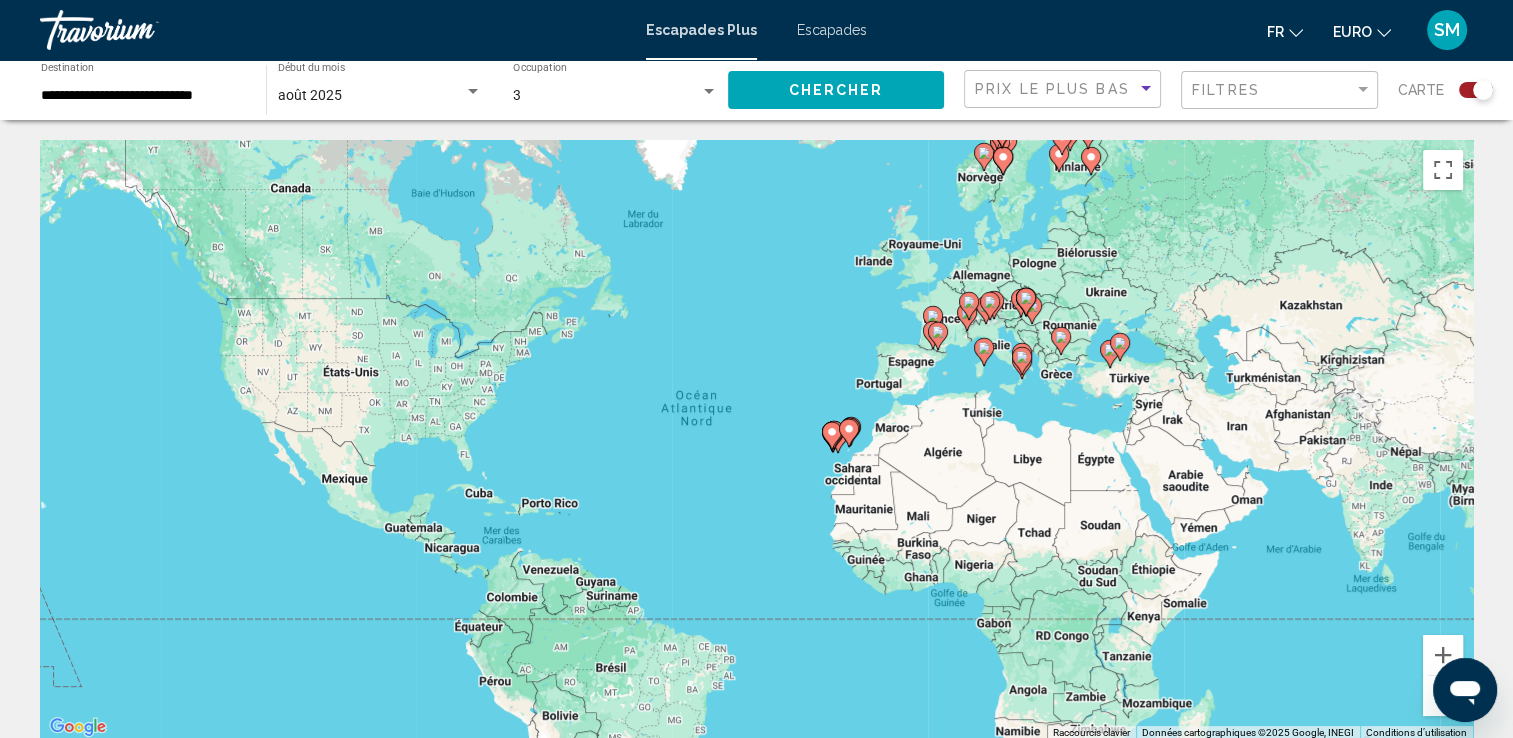 click on "Chercher" 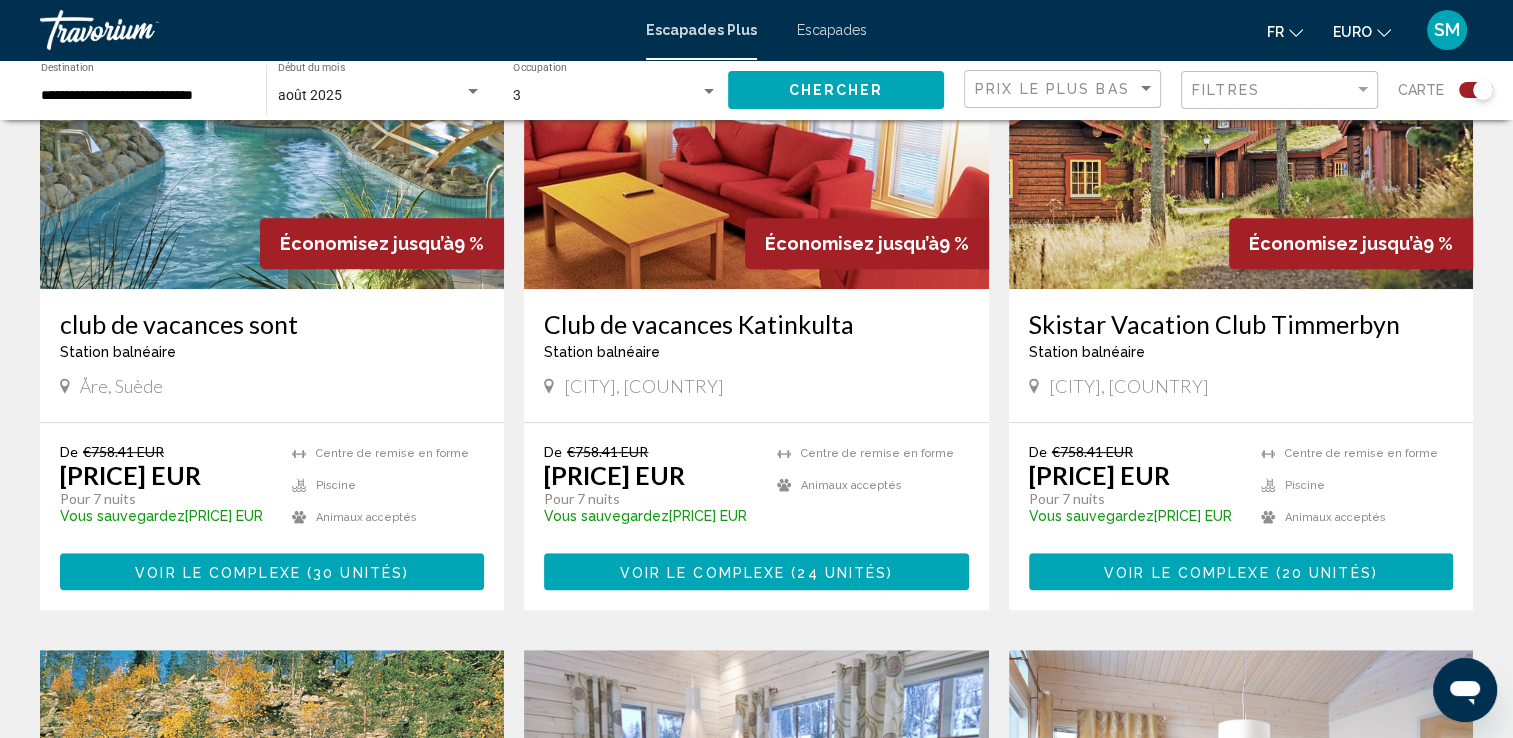 scroll, scrollTop: 844, scrollLeft: 0, axis: vertical 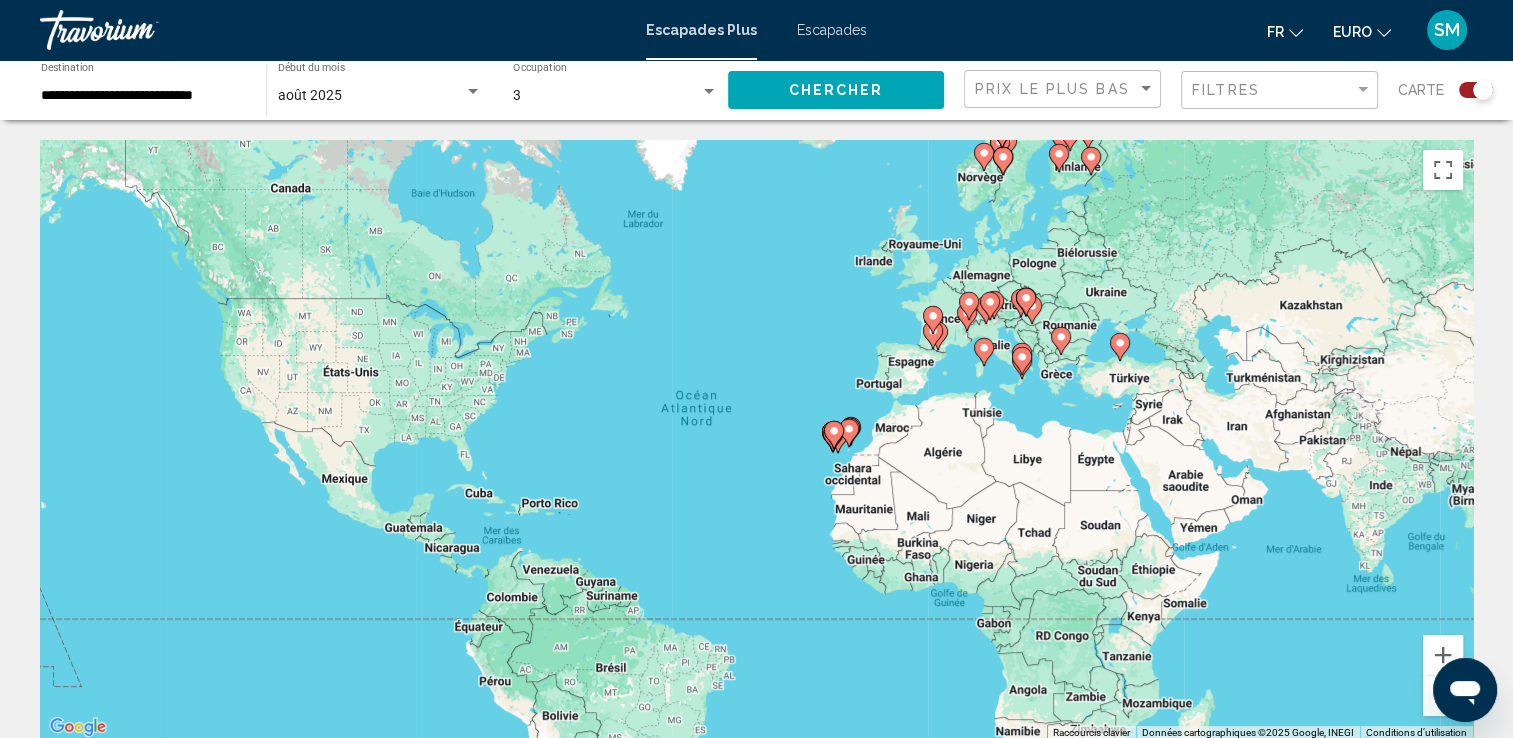 click 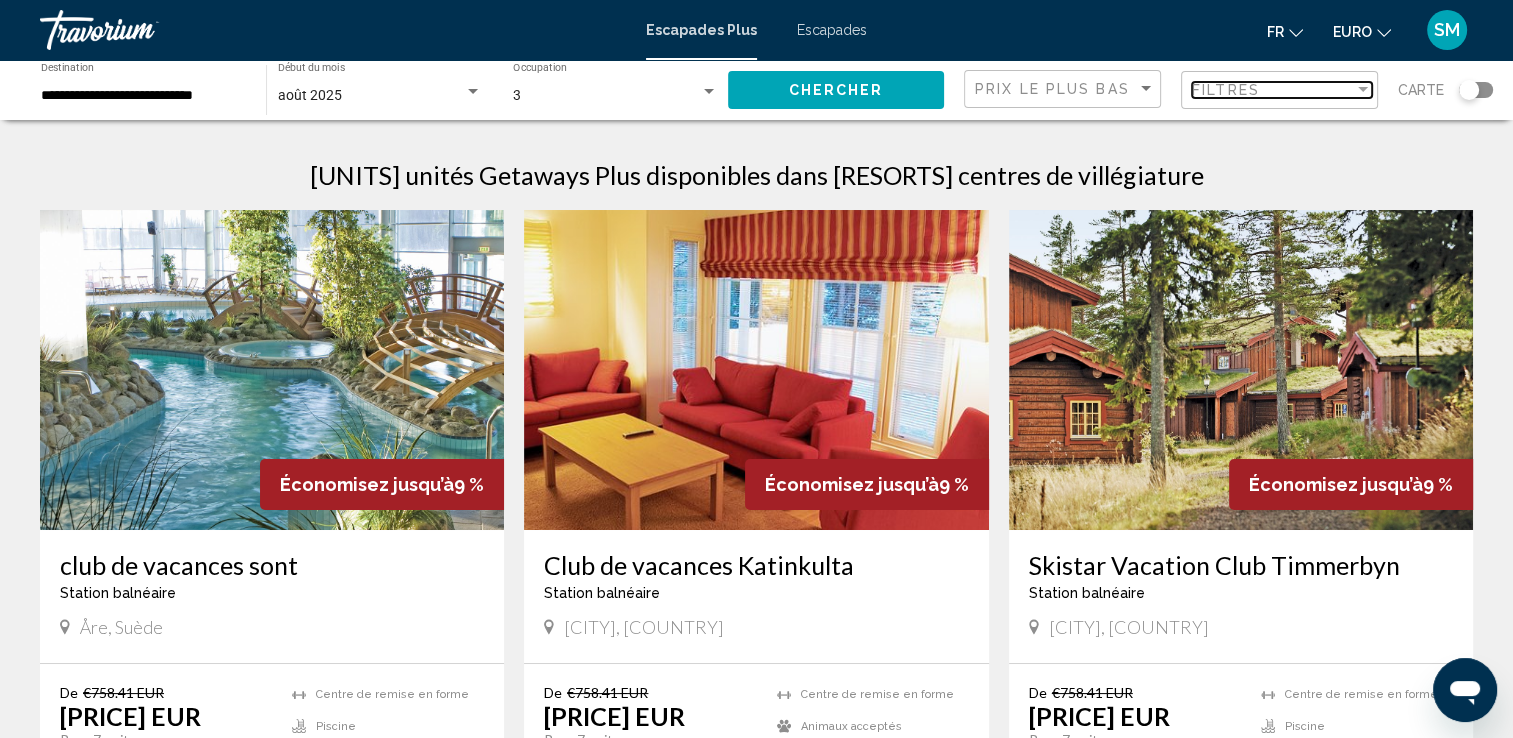 click on "Filtres" at bounding box center [1273, 90] 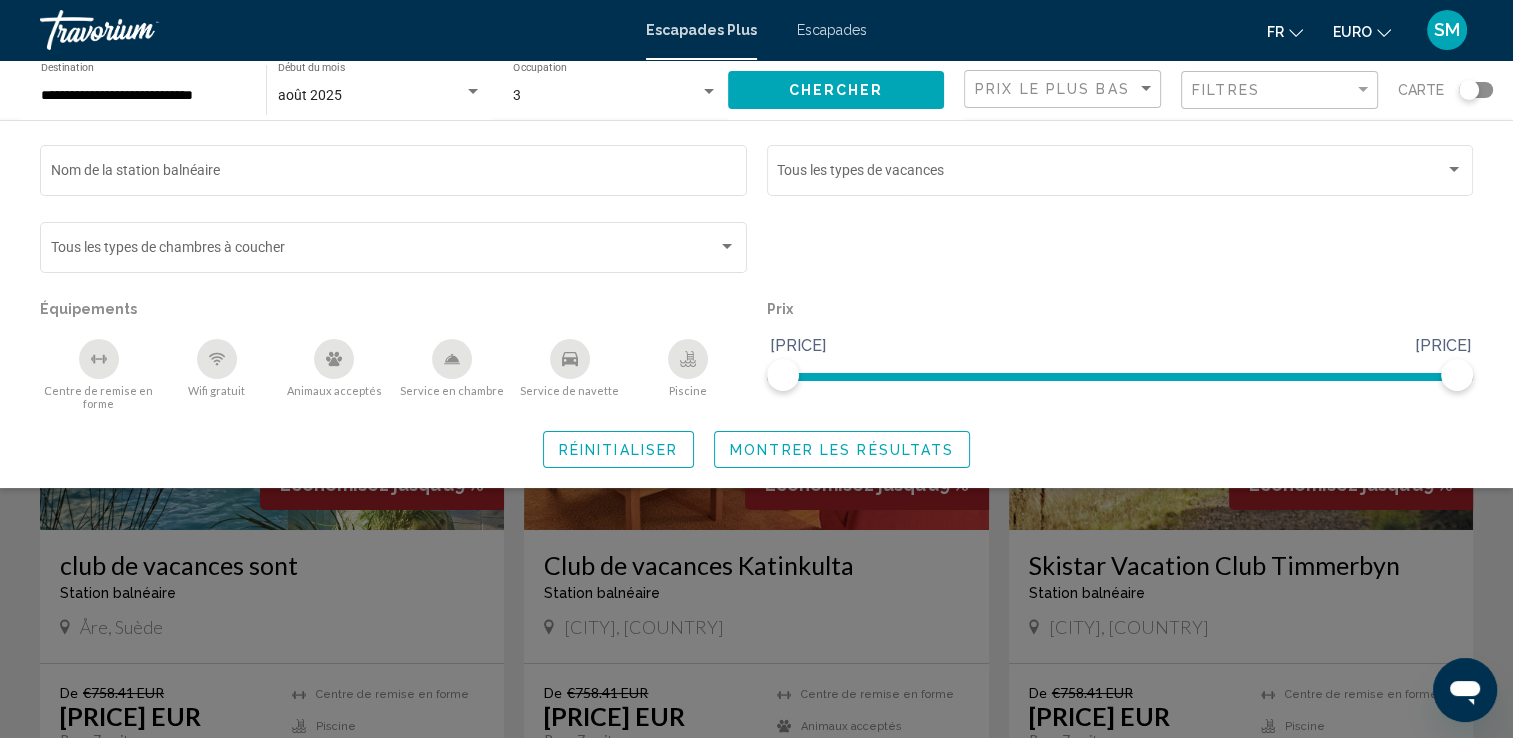 click 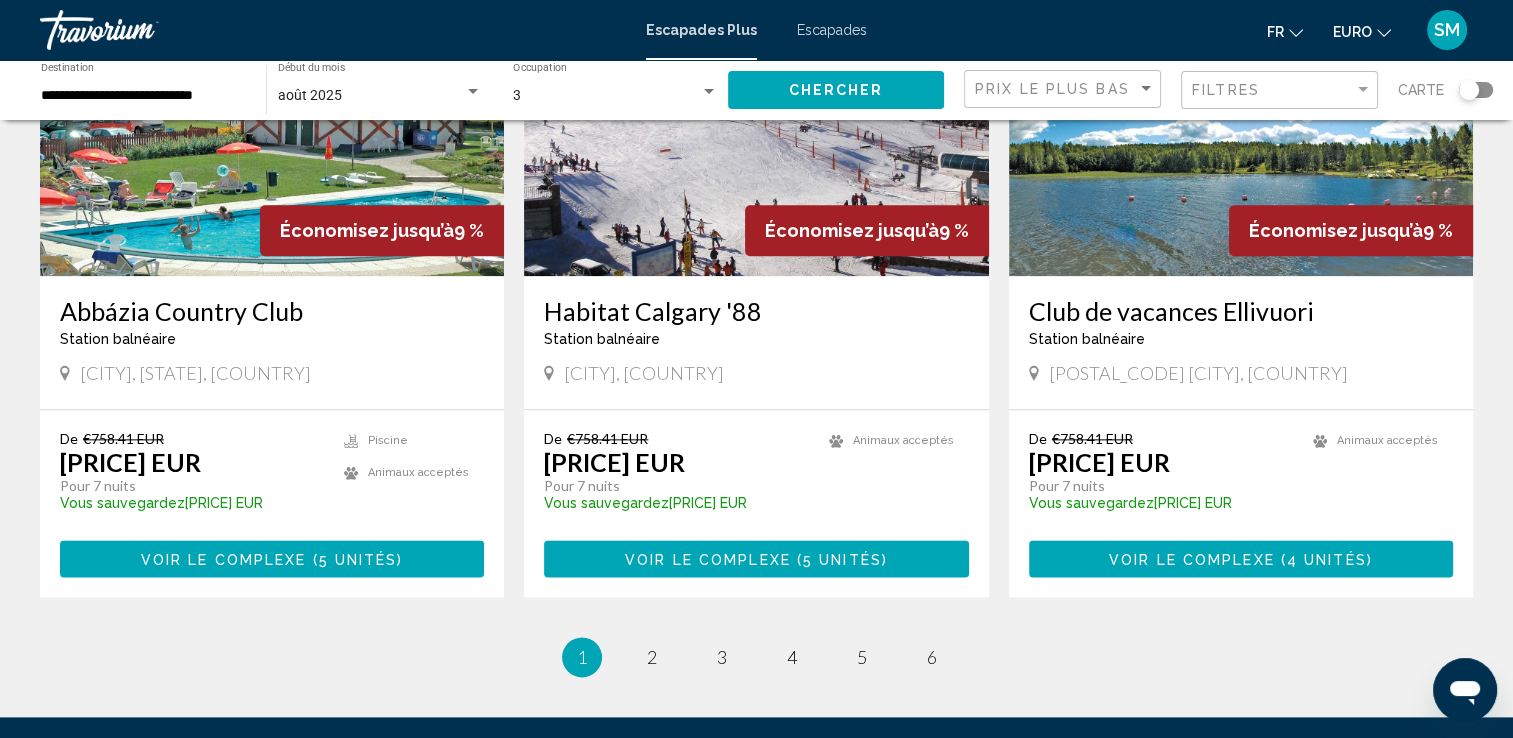 scroll, scrollTop: 2313, scrollLeft: 0, axis: vertical 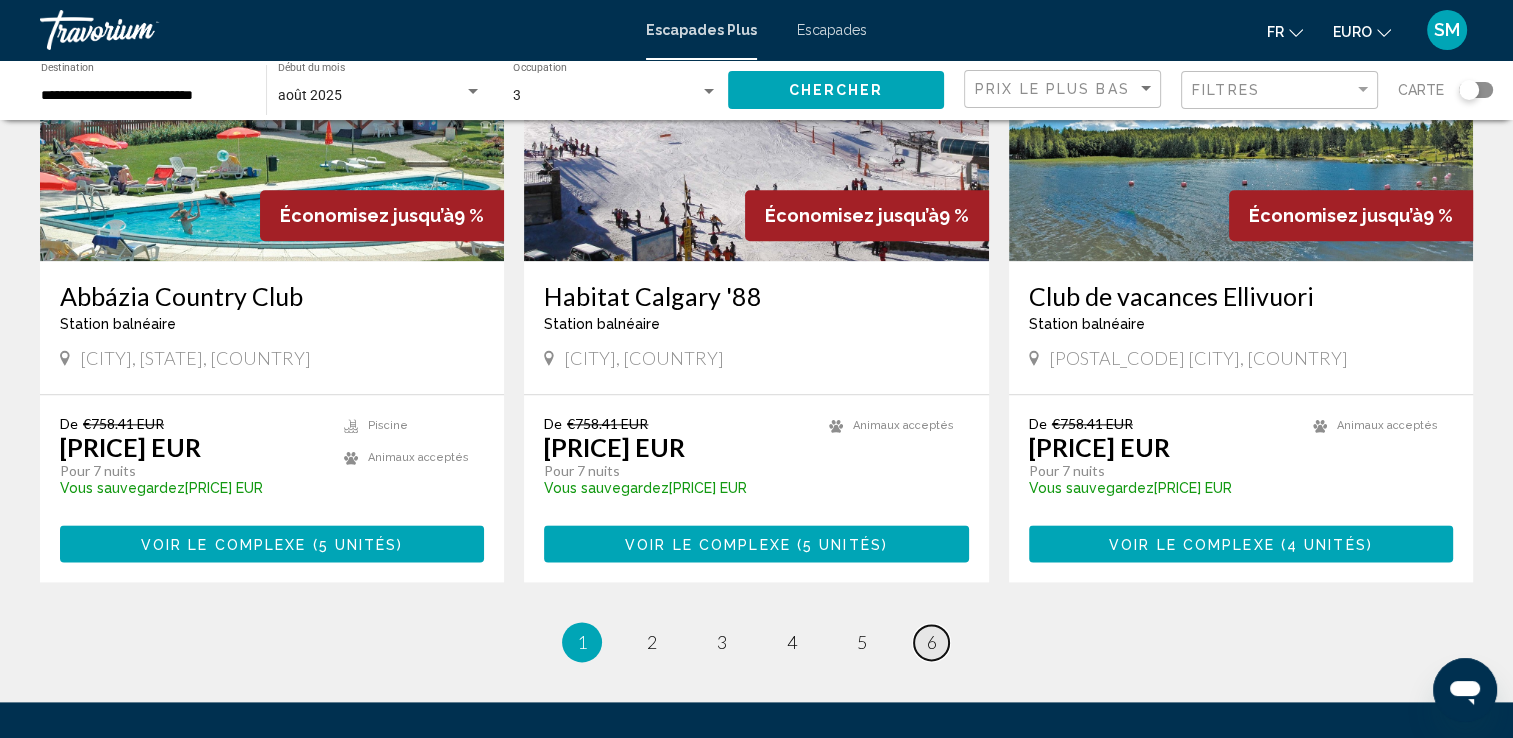 click on "page  6" at bounding box center (931, 642) 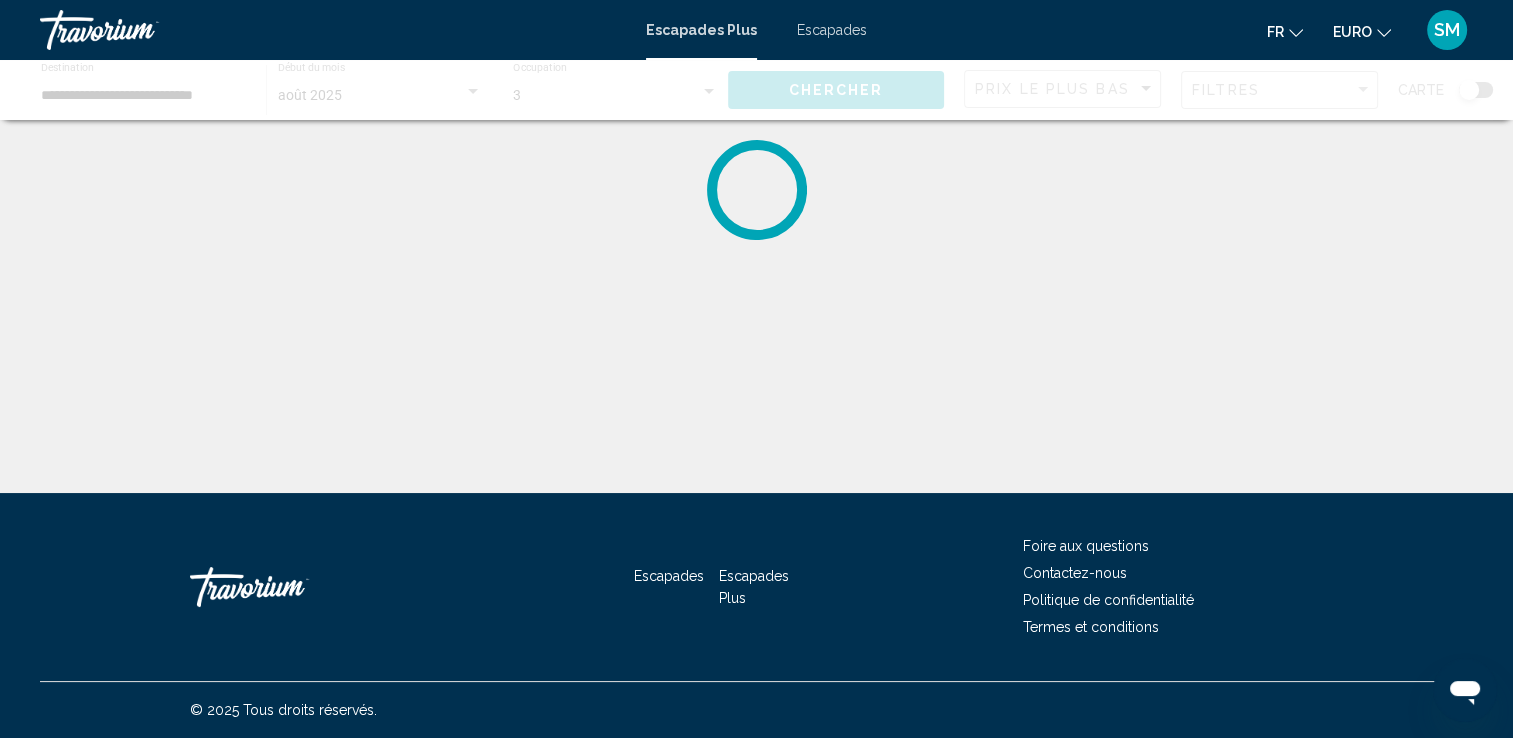 scroll, scrollTop: 0, scrollLeft: 0, axis: both 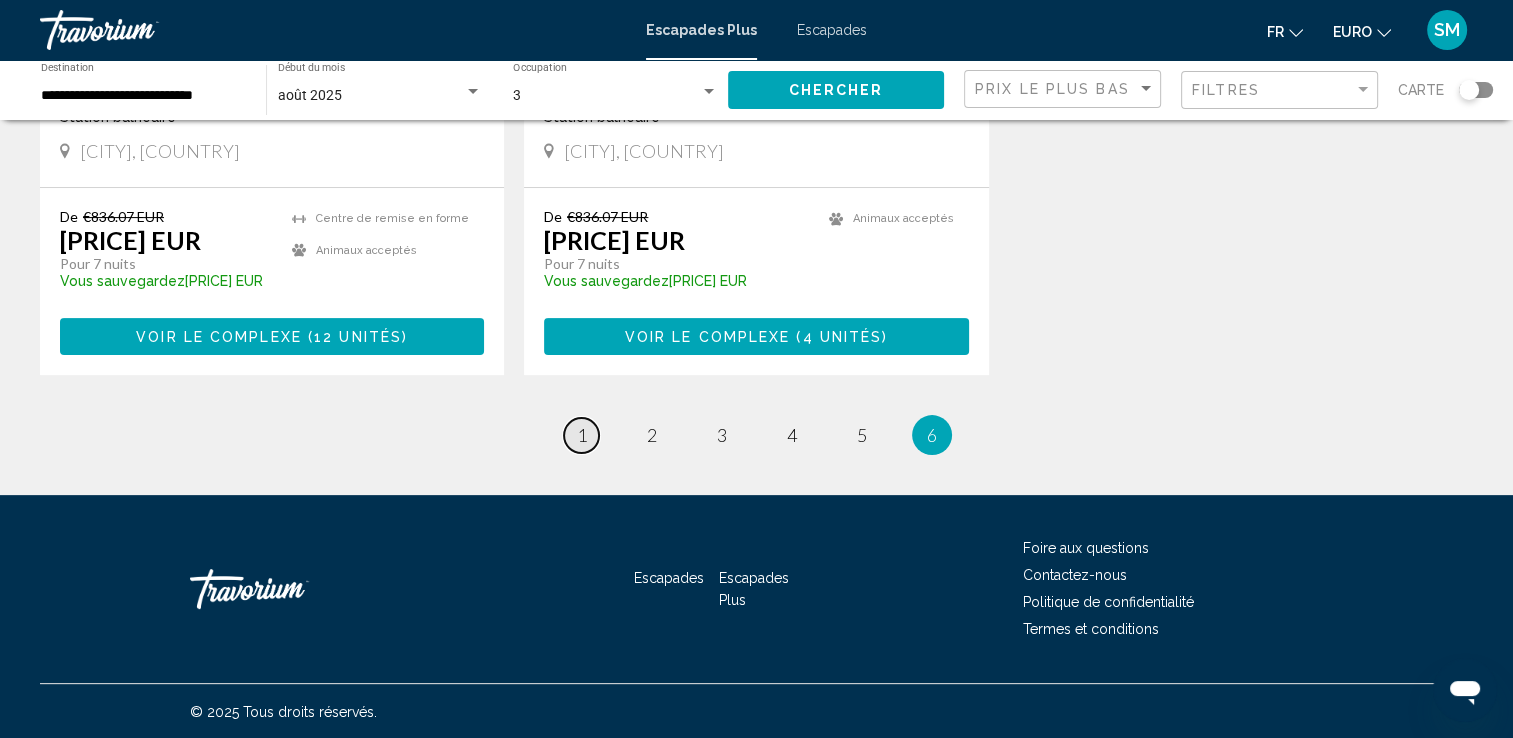 click on "page  1" at bounding box center [581, 435] 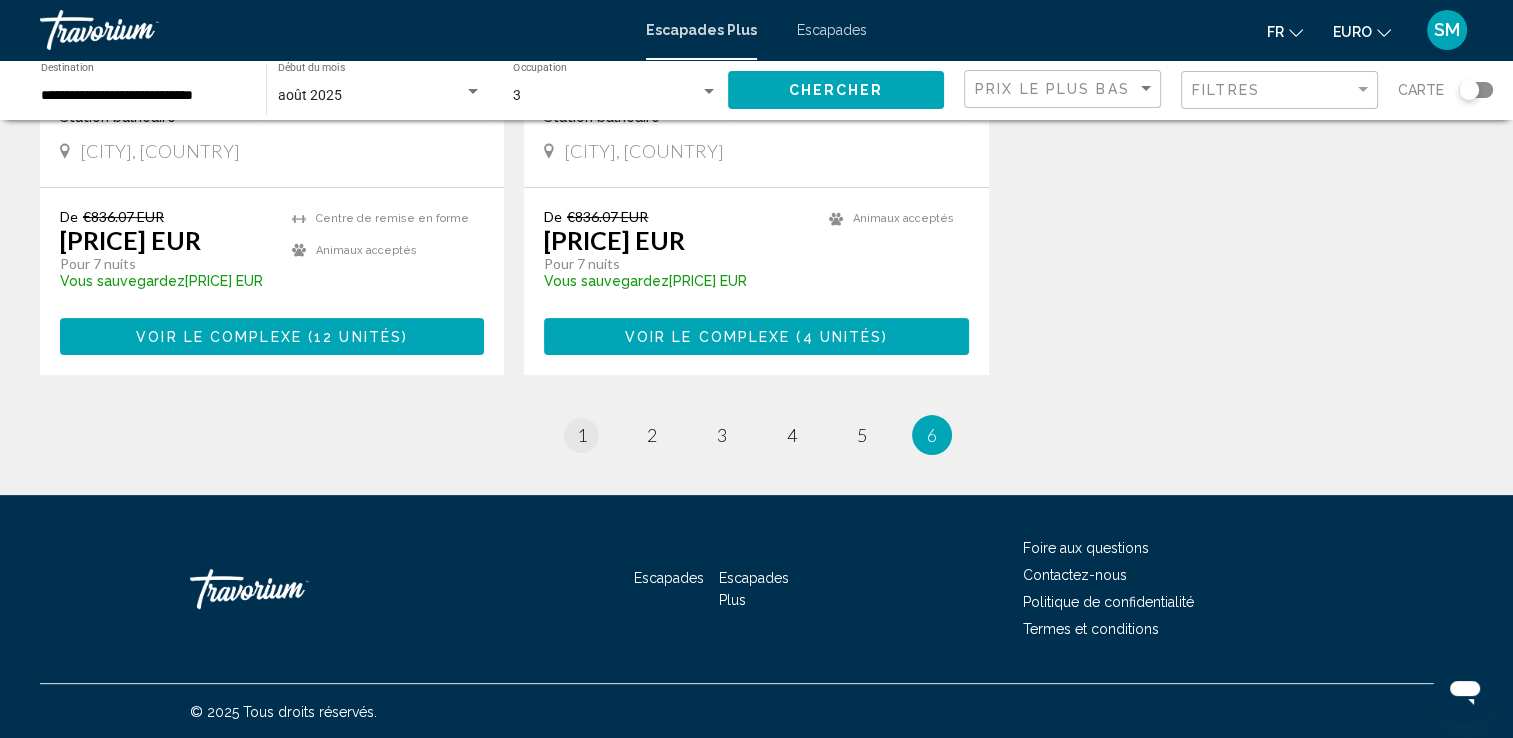 scroll, scrollTop: 0, scrollLeft: 0, axis: both 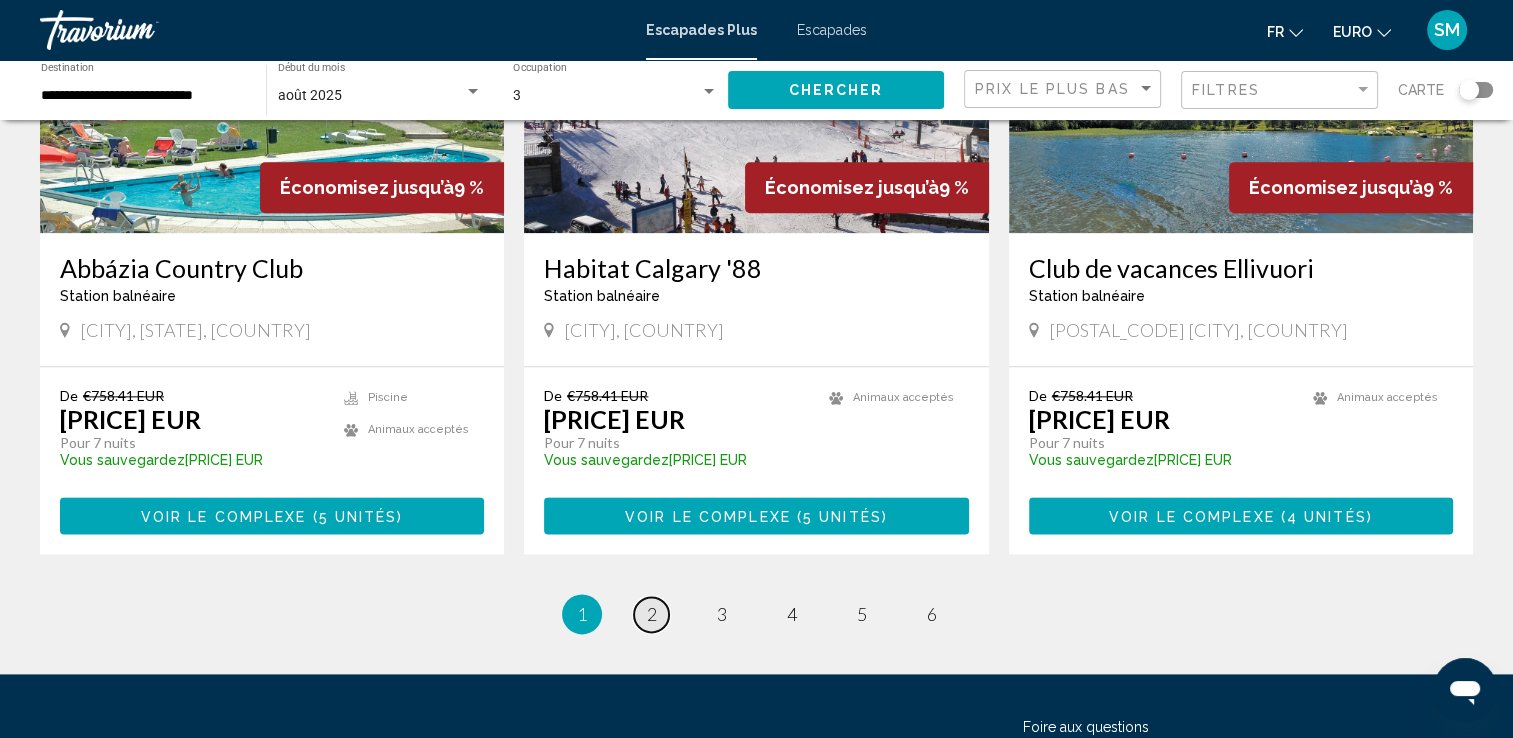 click on "page  2" at bounding box center [651, 614] 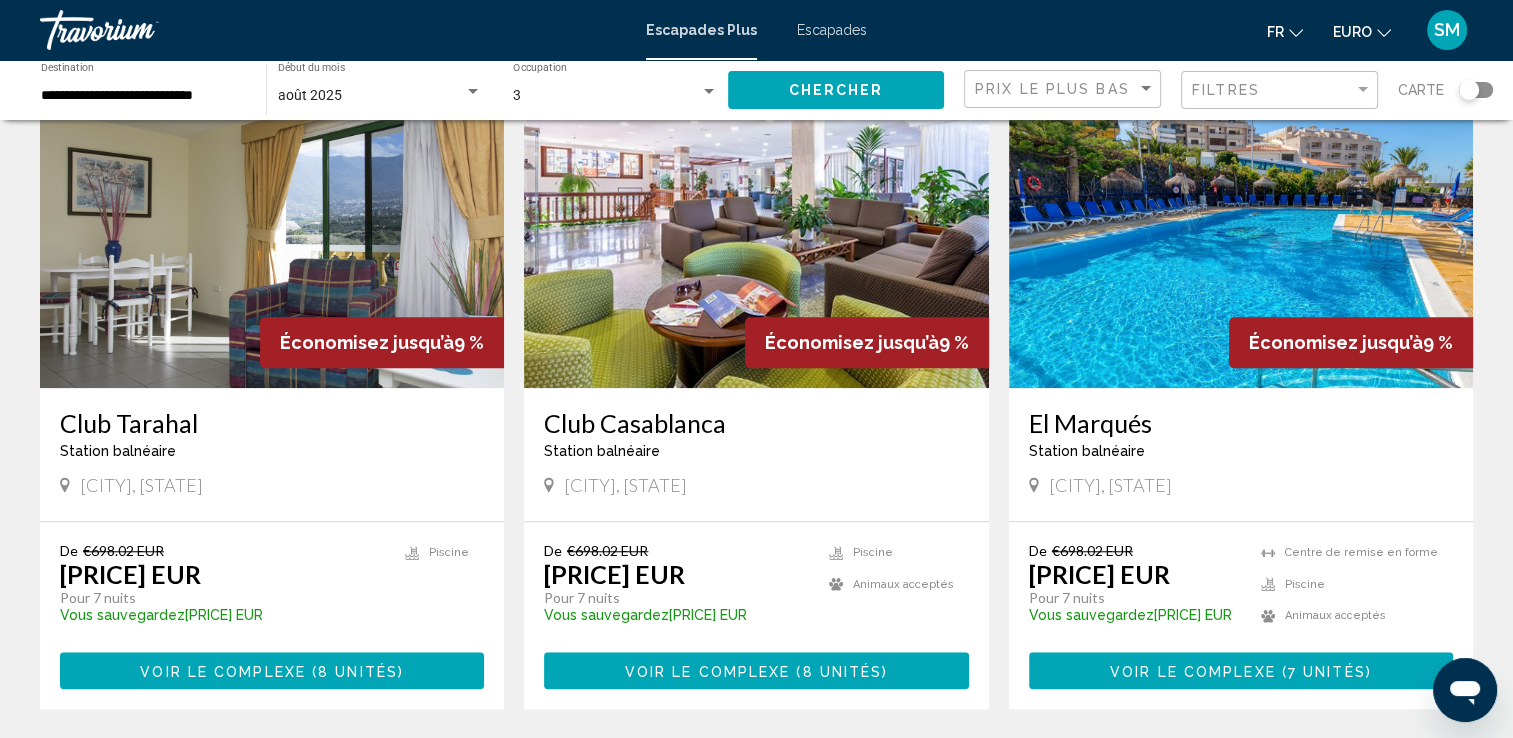 scroll, scrollTop: 1528, scrollLeft: 0, axis: vertical 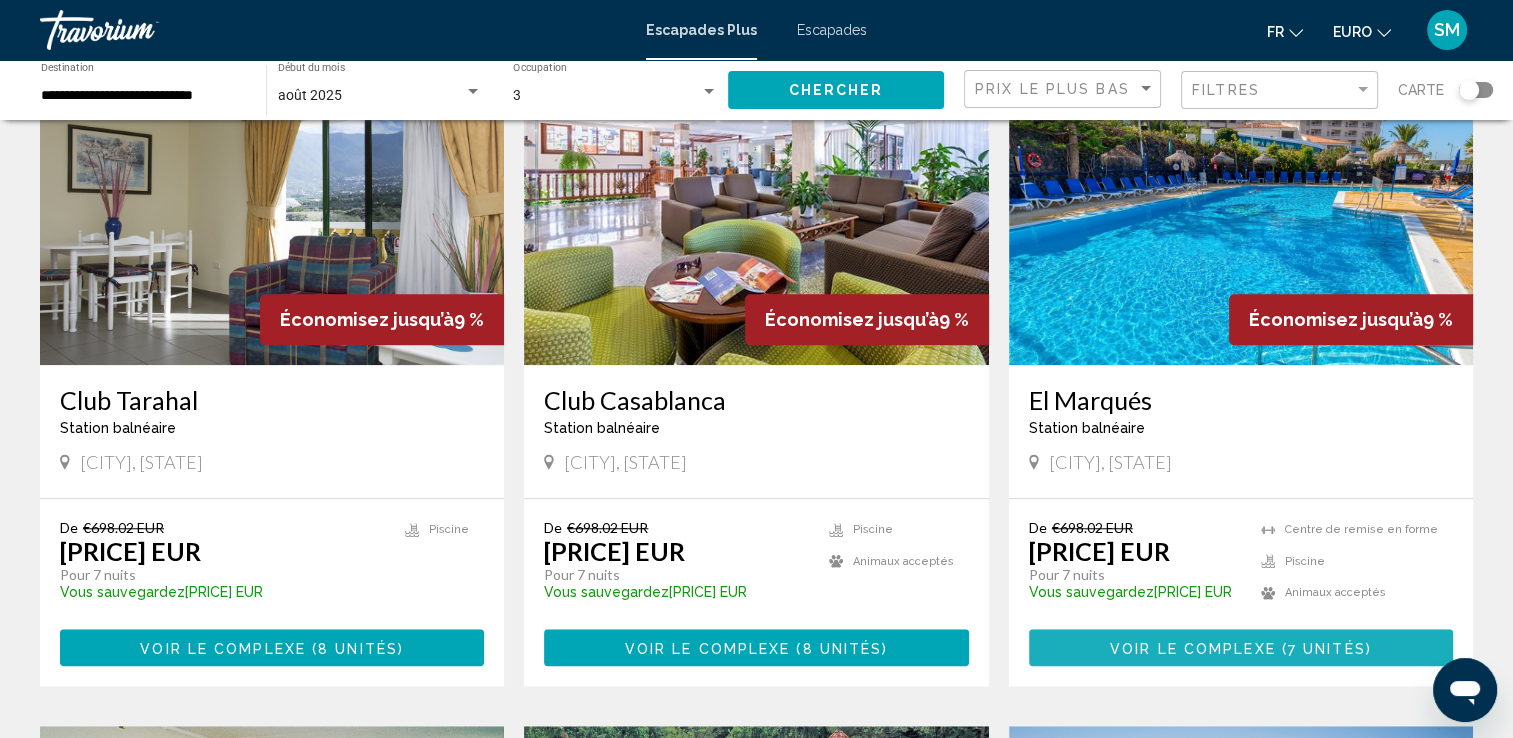 click at bounding box center (1279, 648) 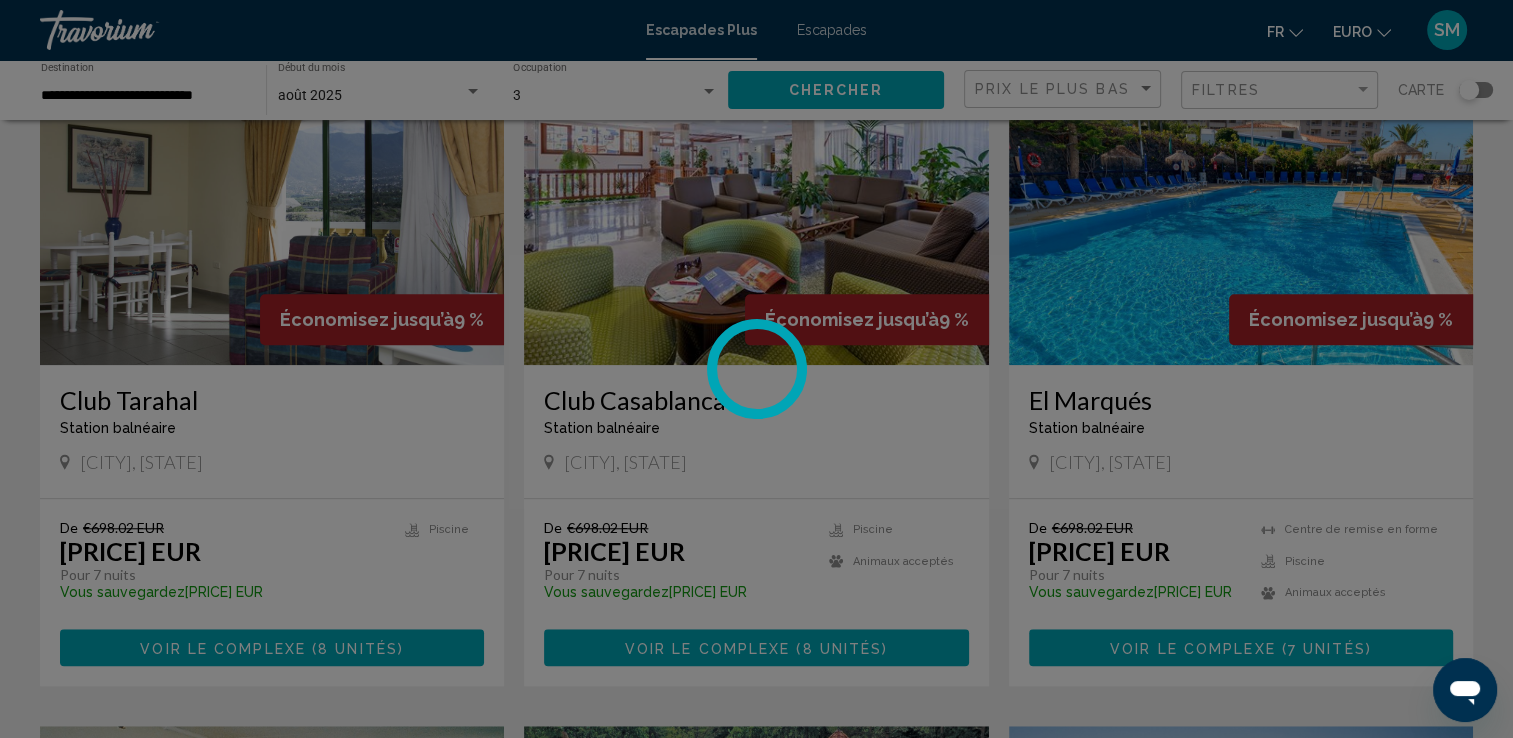 scroll, scrollTop: 0, scrollLeft: 0, axis: both 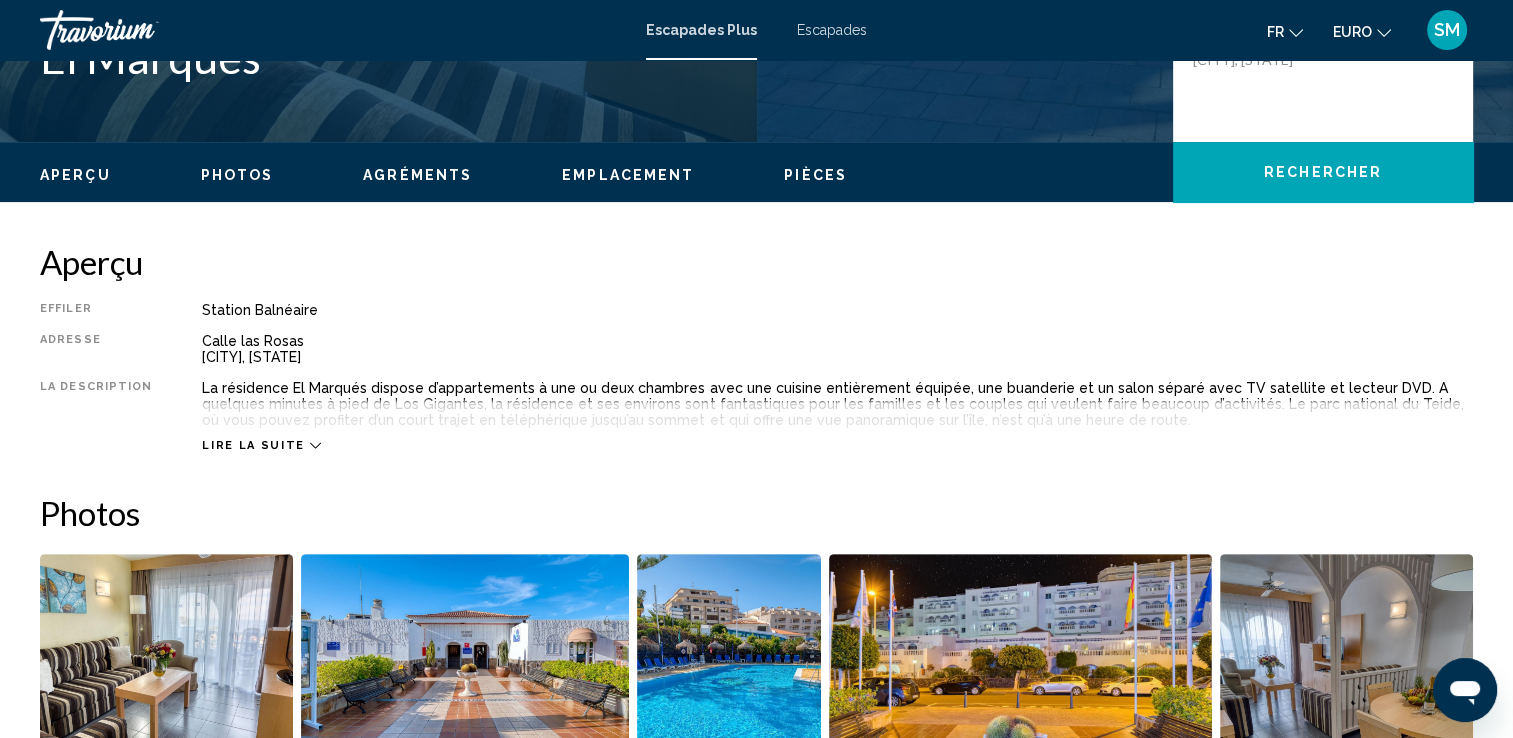 click on "Photos" at bounding box center [237, 175] 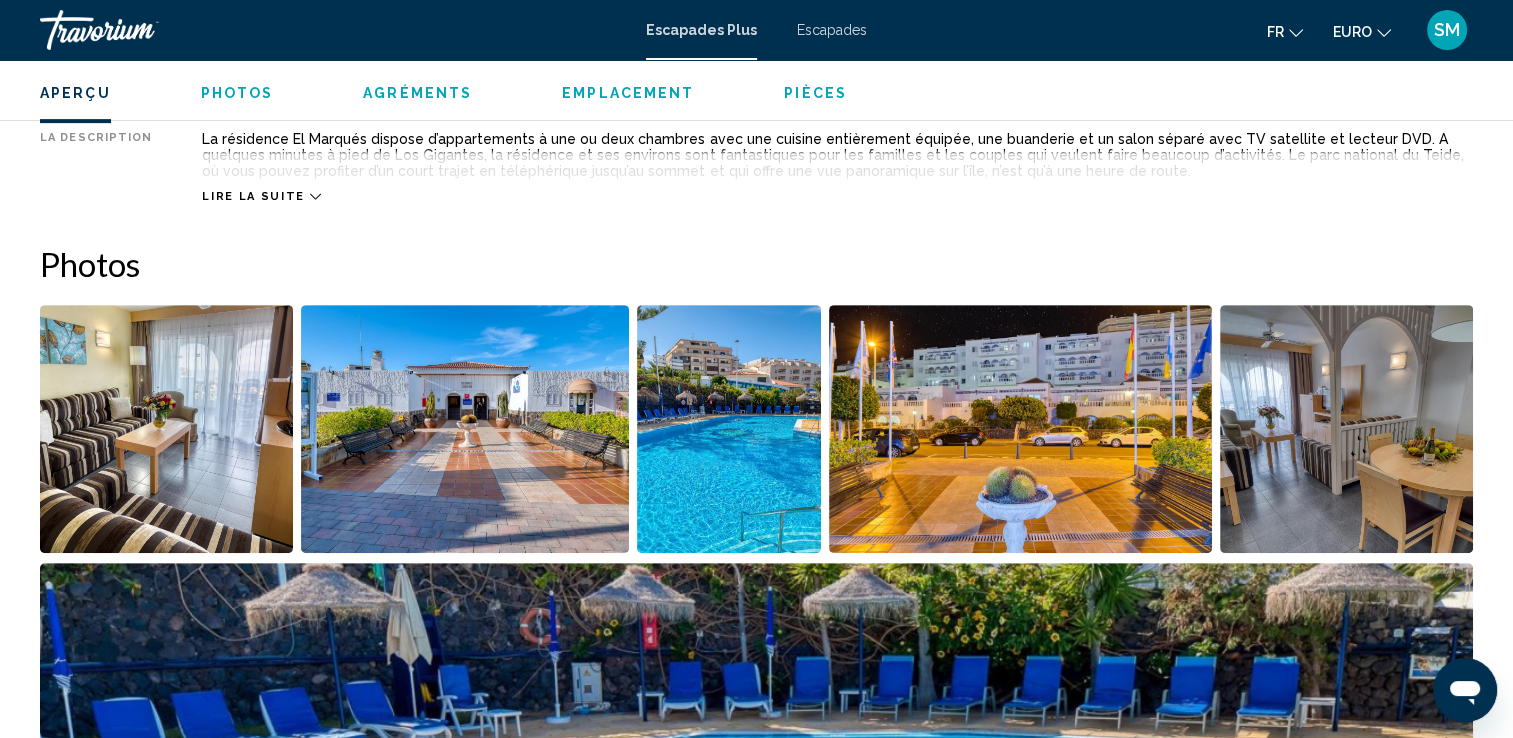 scroll, scrollTop: 891, scrollLeft: 0, axis: vertical 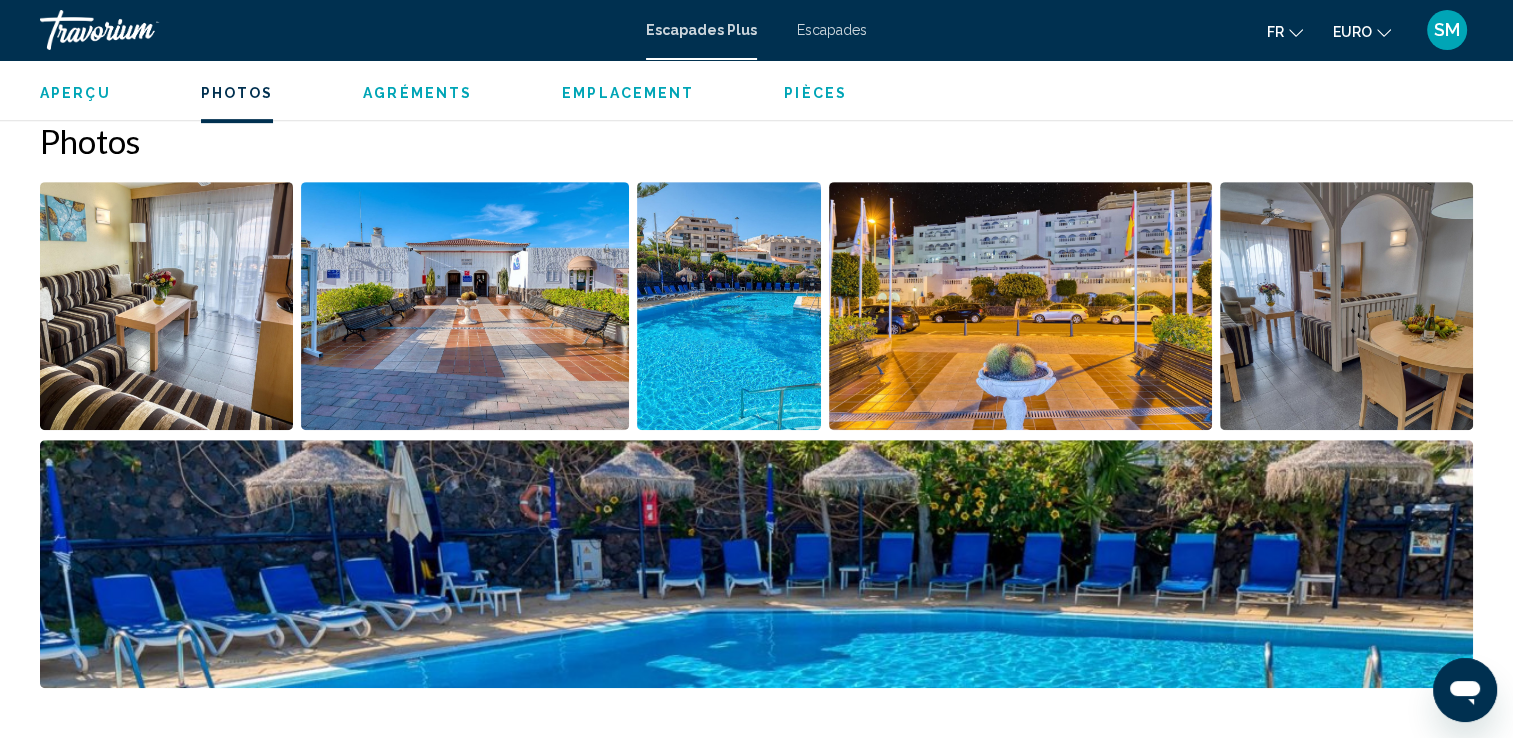 click at bounding box center [465, 306] 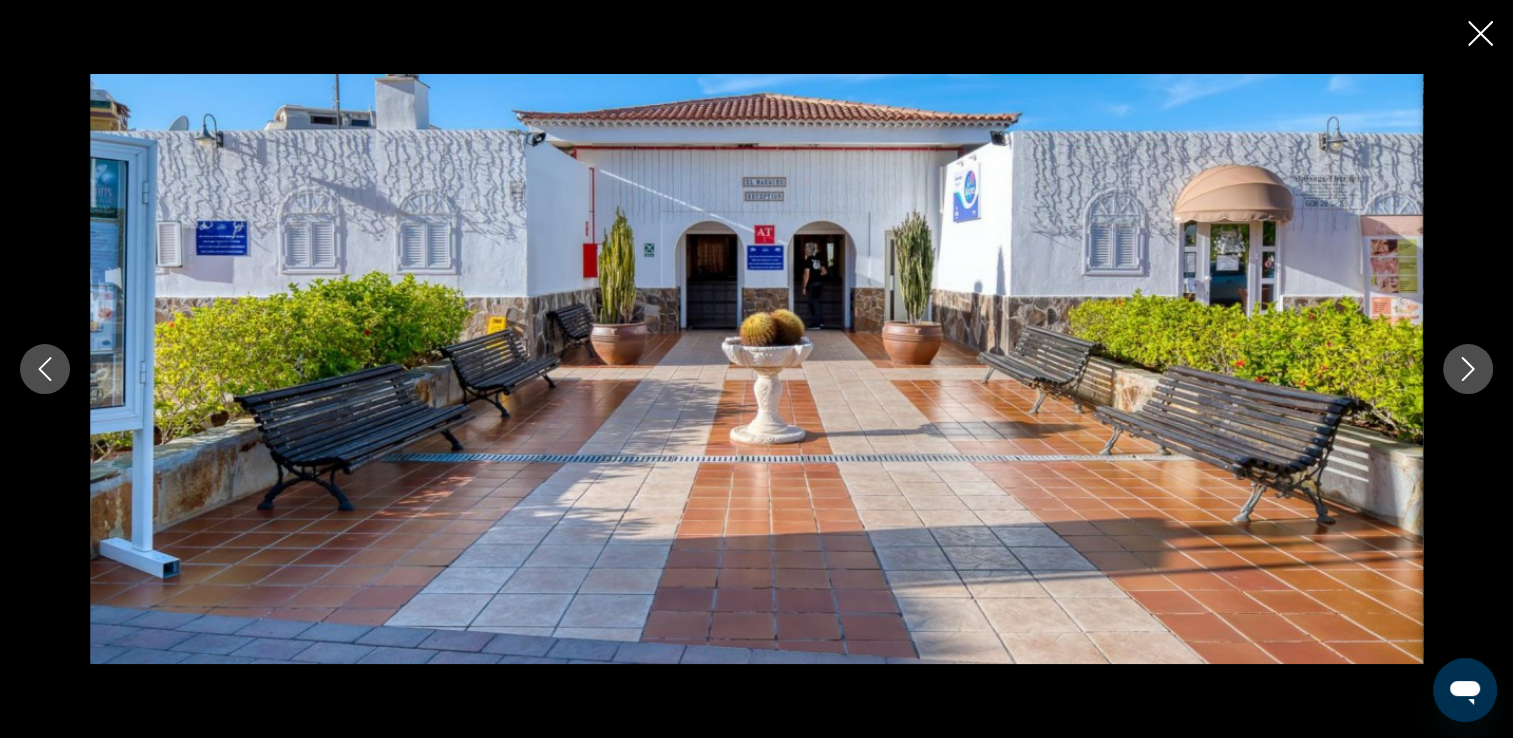scroll, scrollTop: 891, scrollLeft: 0, axis: vertical 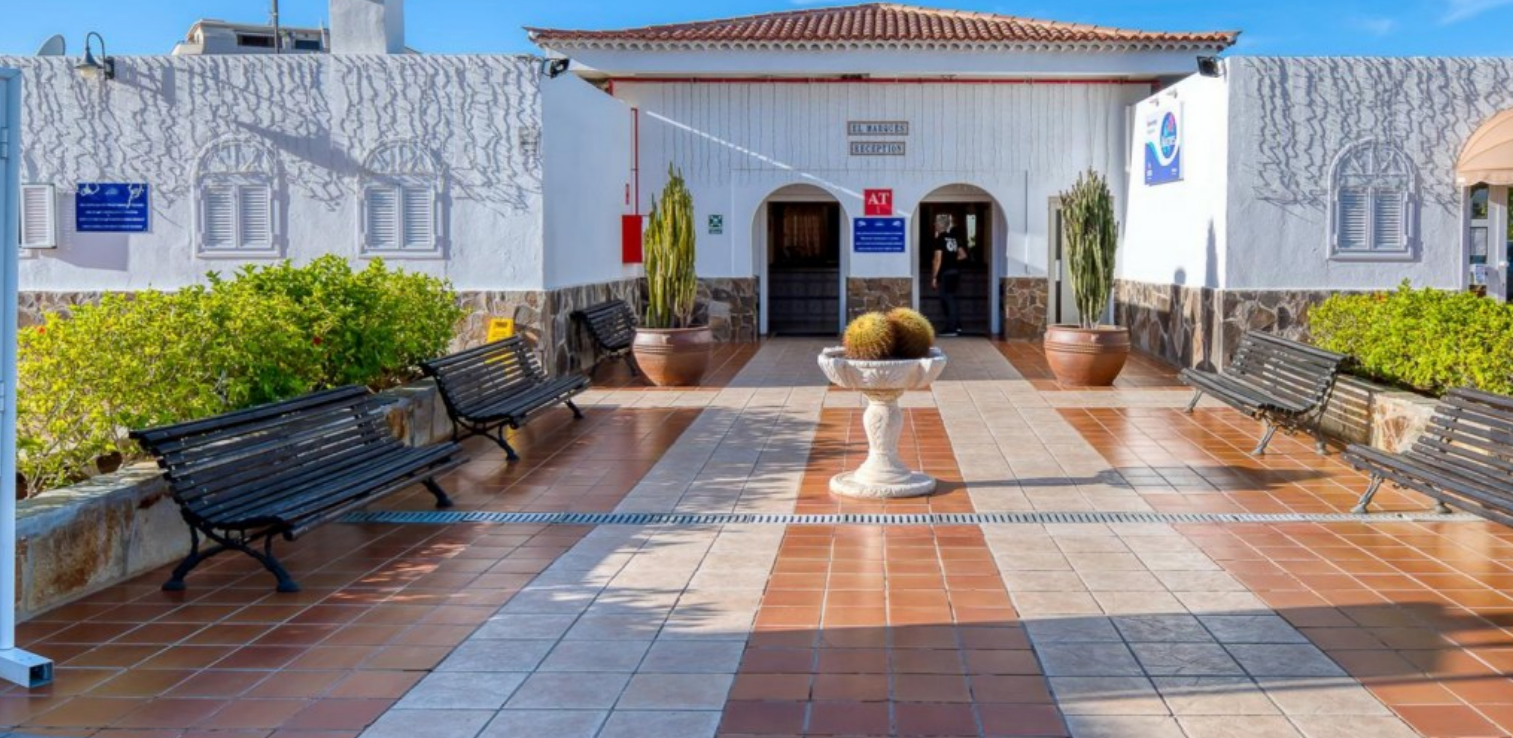 click at bounding box center [756, 369] 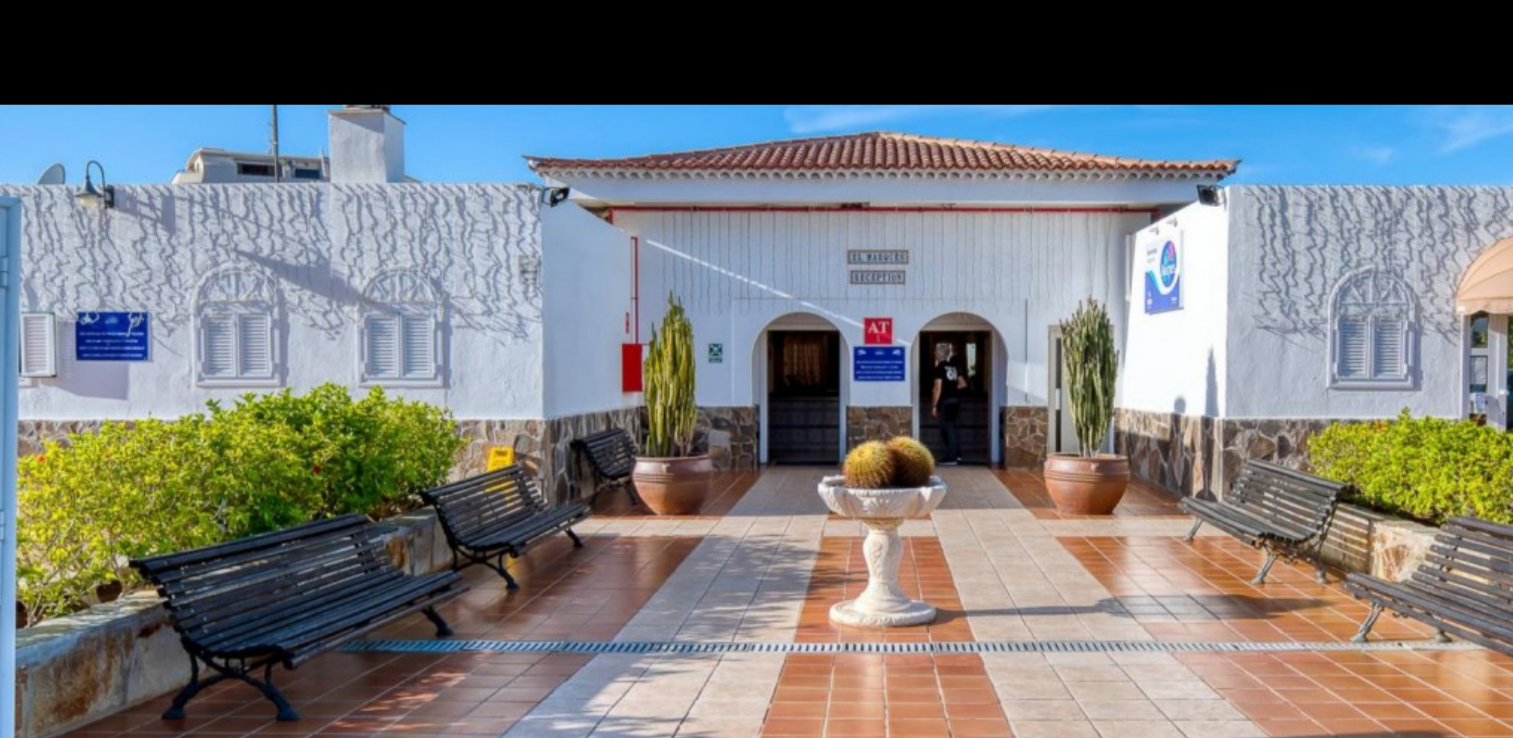scroll, scrollTop: 349, scrollLeft: 0, axis: vertical 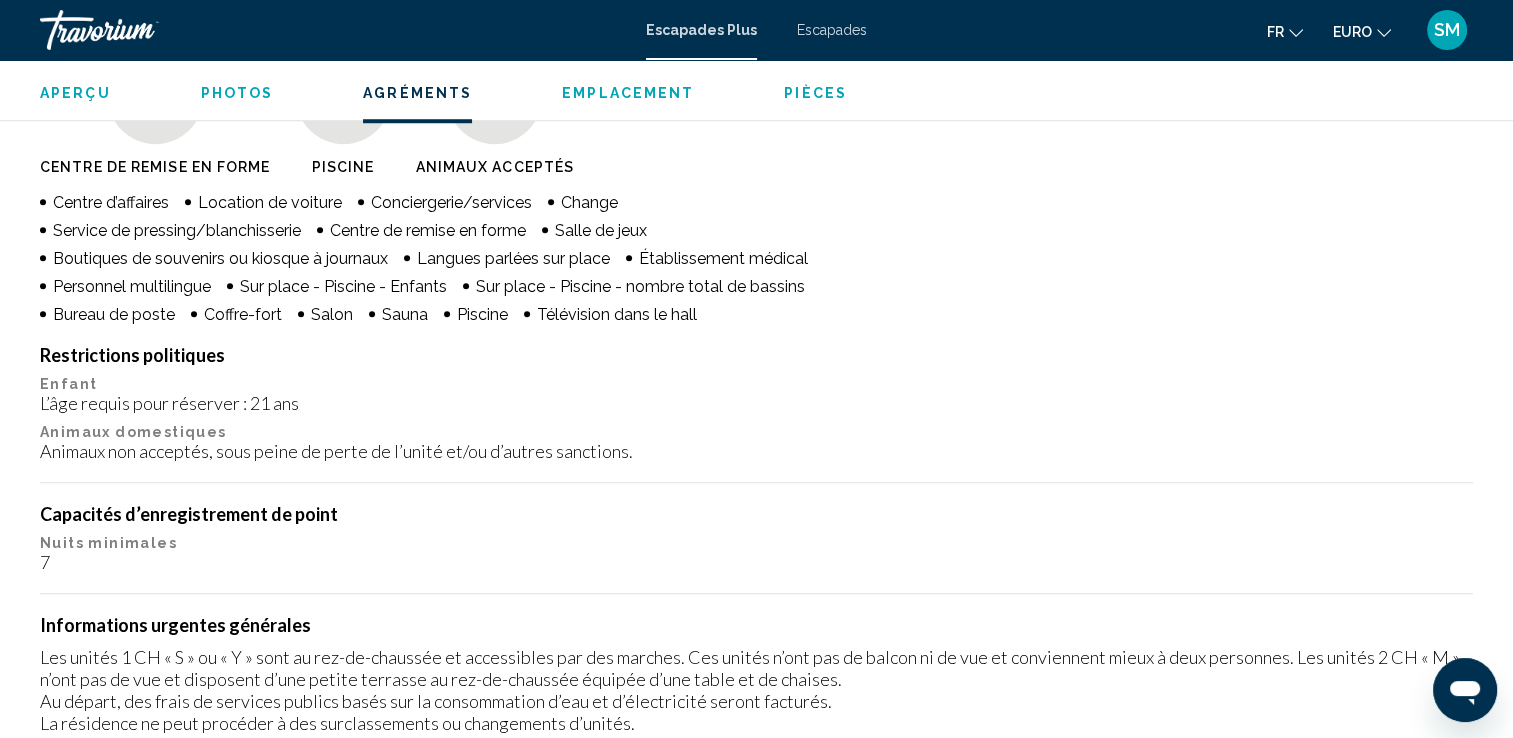 click on "Escapades" at bounding box center (832, 30) 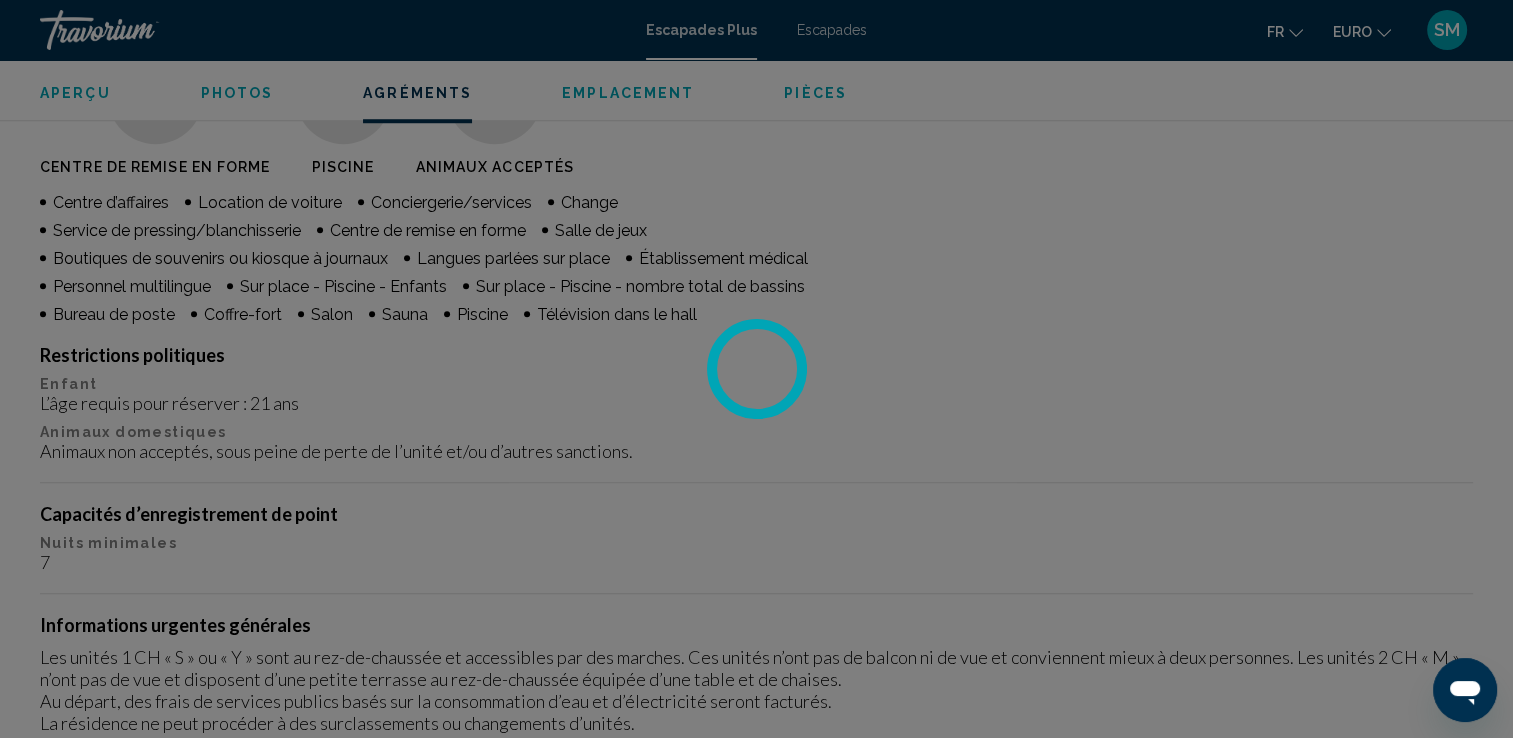 scroll, scrollTop: 0, scrollLeft: 0, axis: both 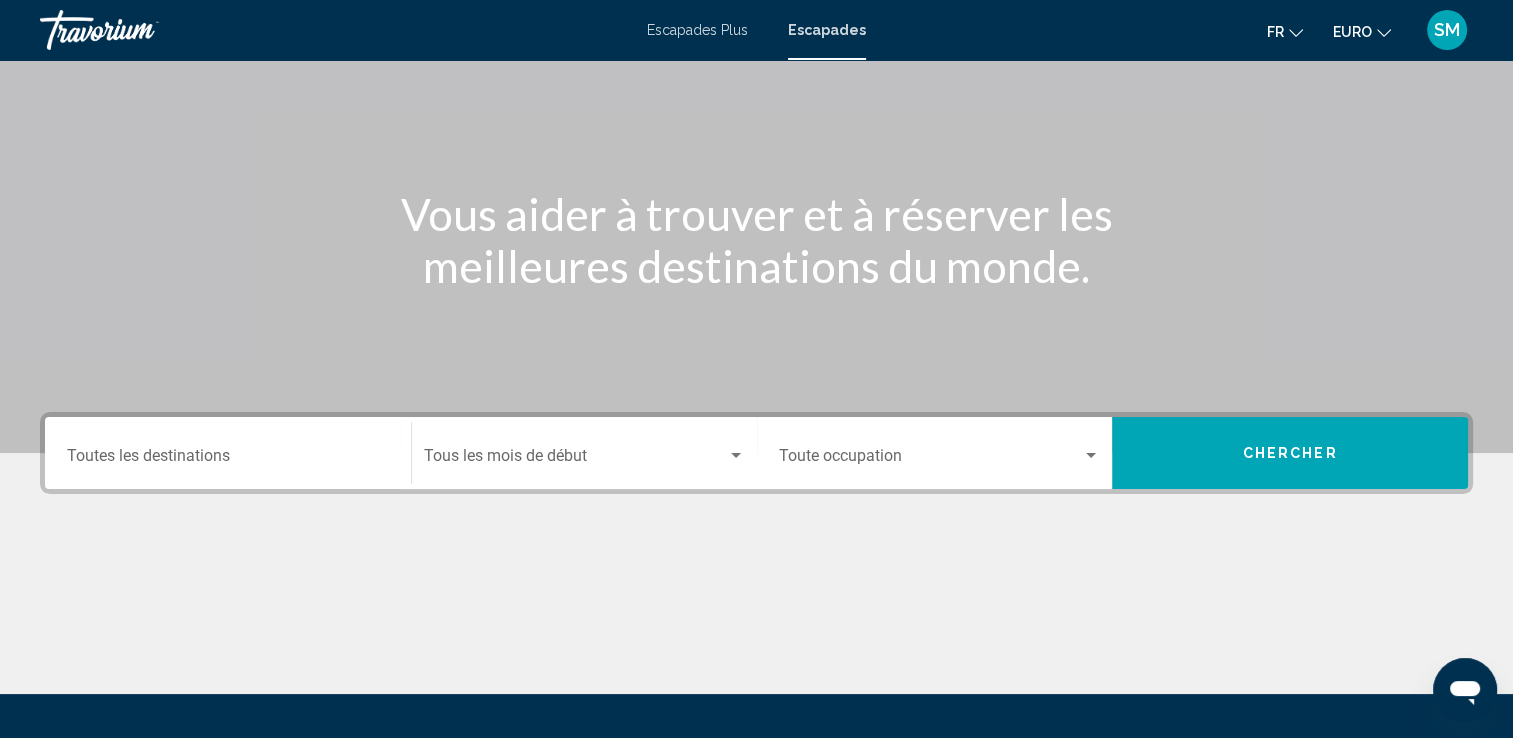 click on "Start Month Tous les mois de début" 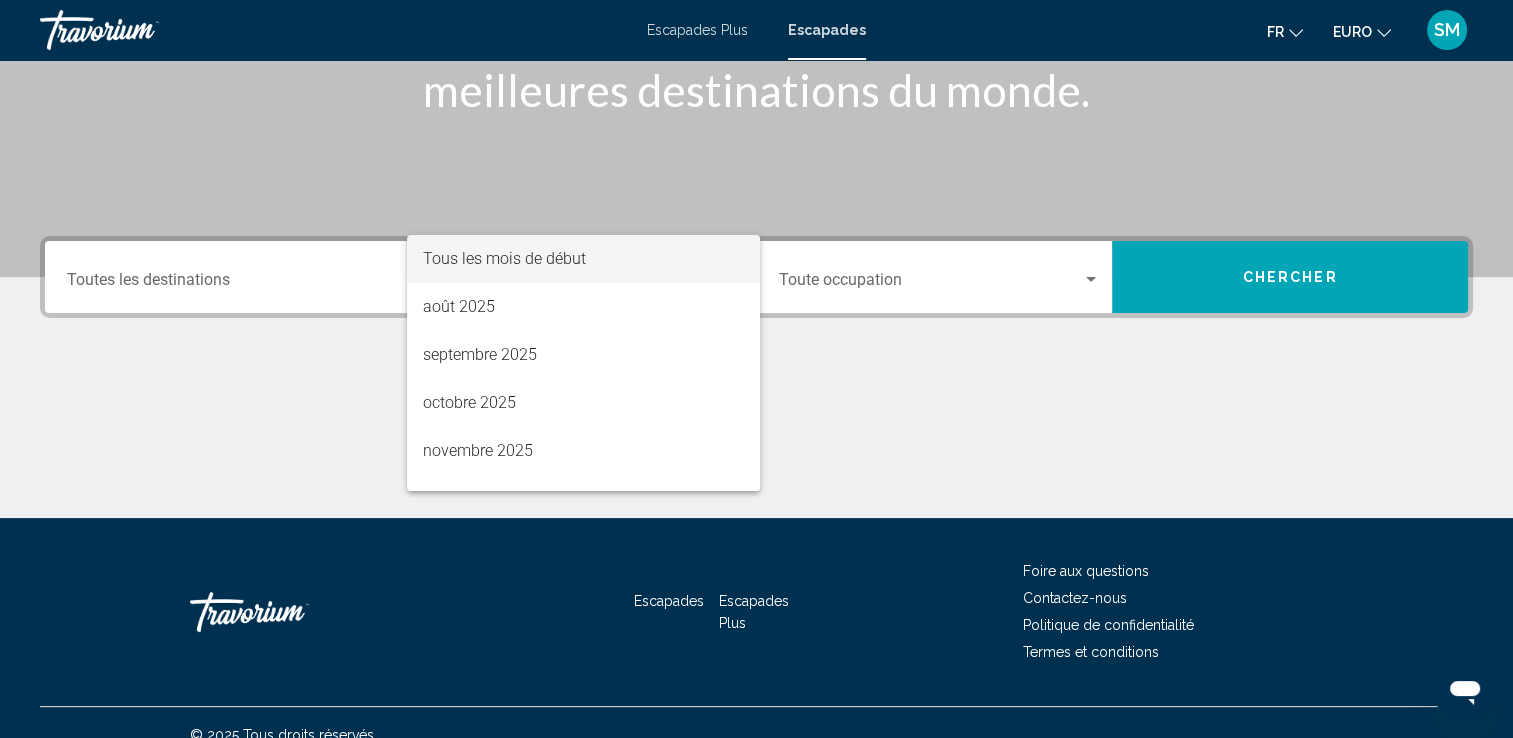 scroll, scrollTop: 347, scrollLeft: 0, axis: vertical 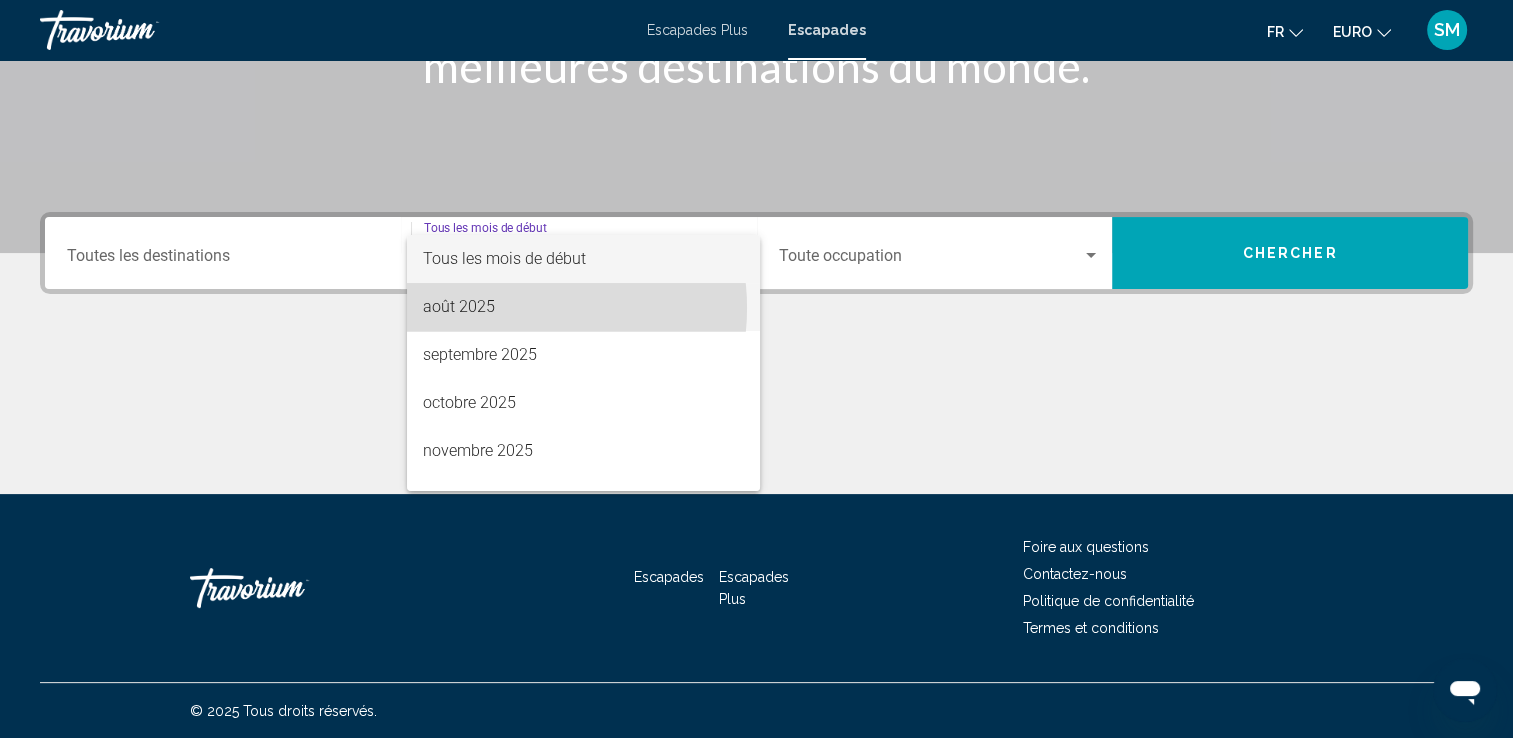 click on "août 2025" at bounding box center [583, 307] 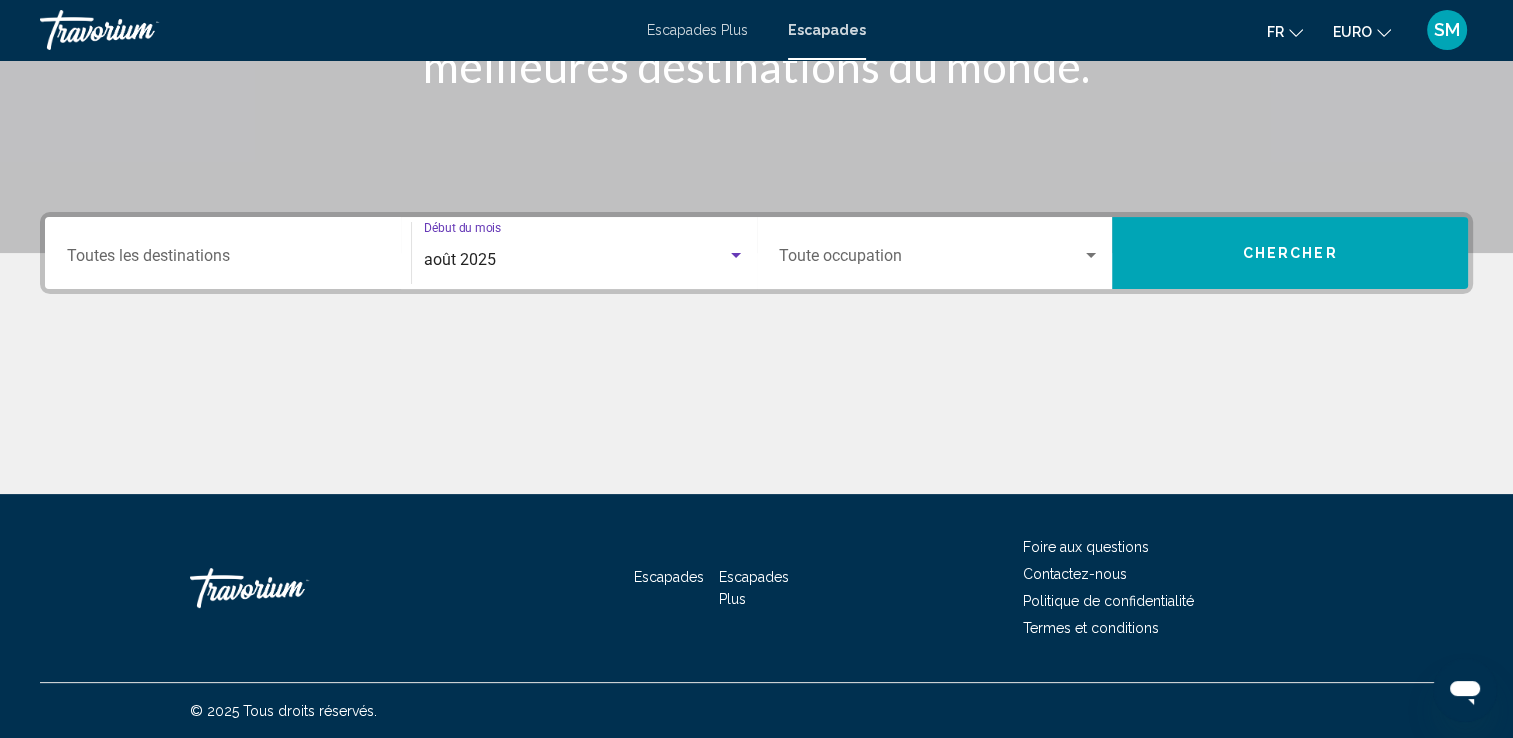 click on "Occupancy Toute occupation" at bounding box center (940, 253) 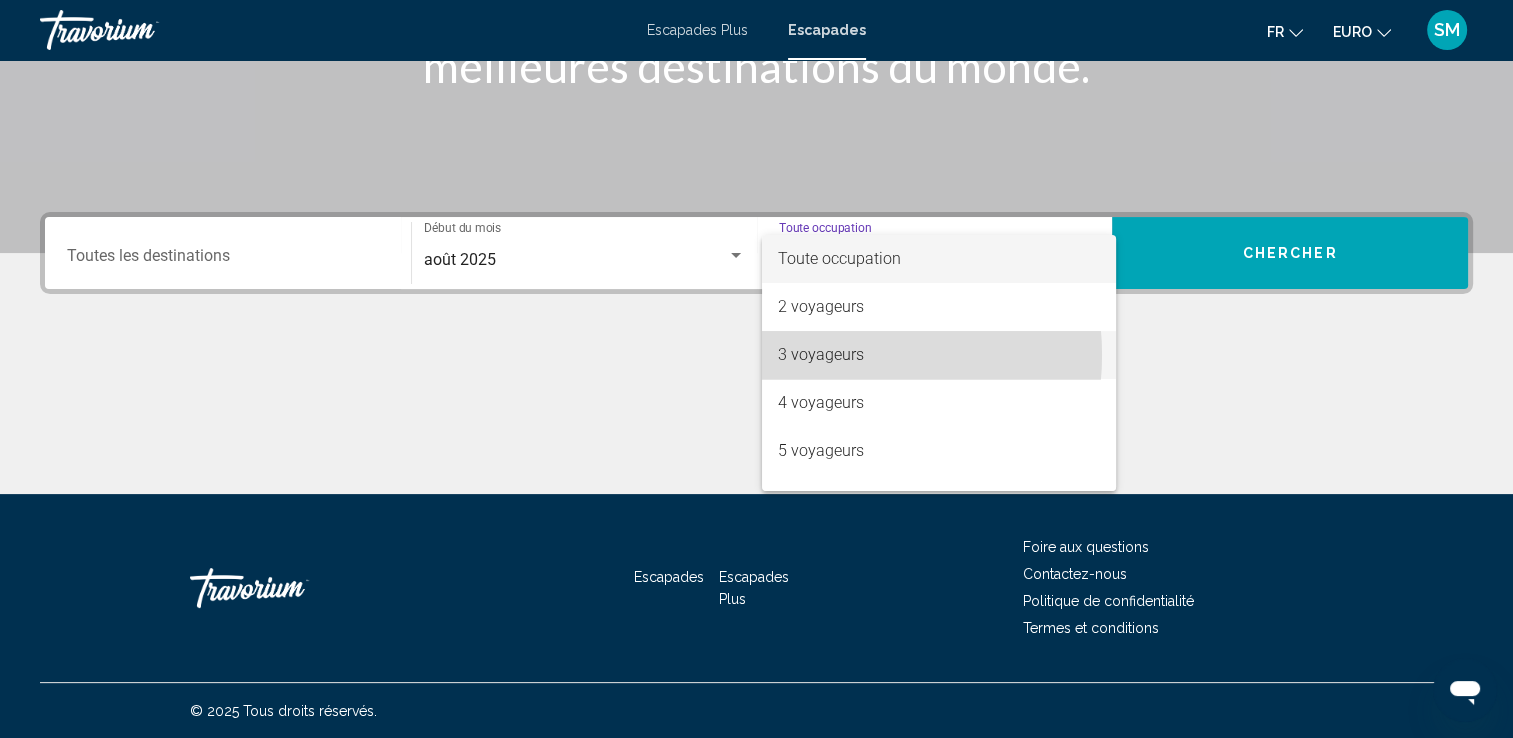click on "3 voyageurs" at bounding box center (821, 354) 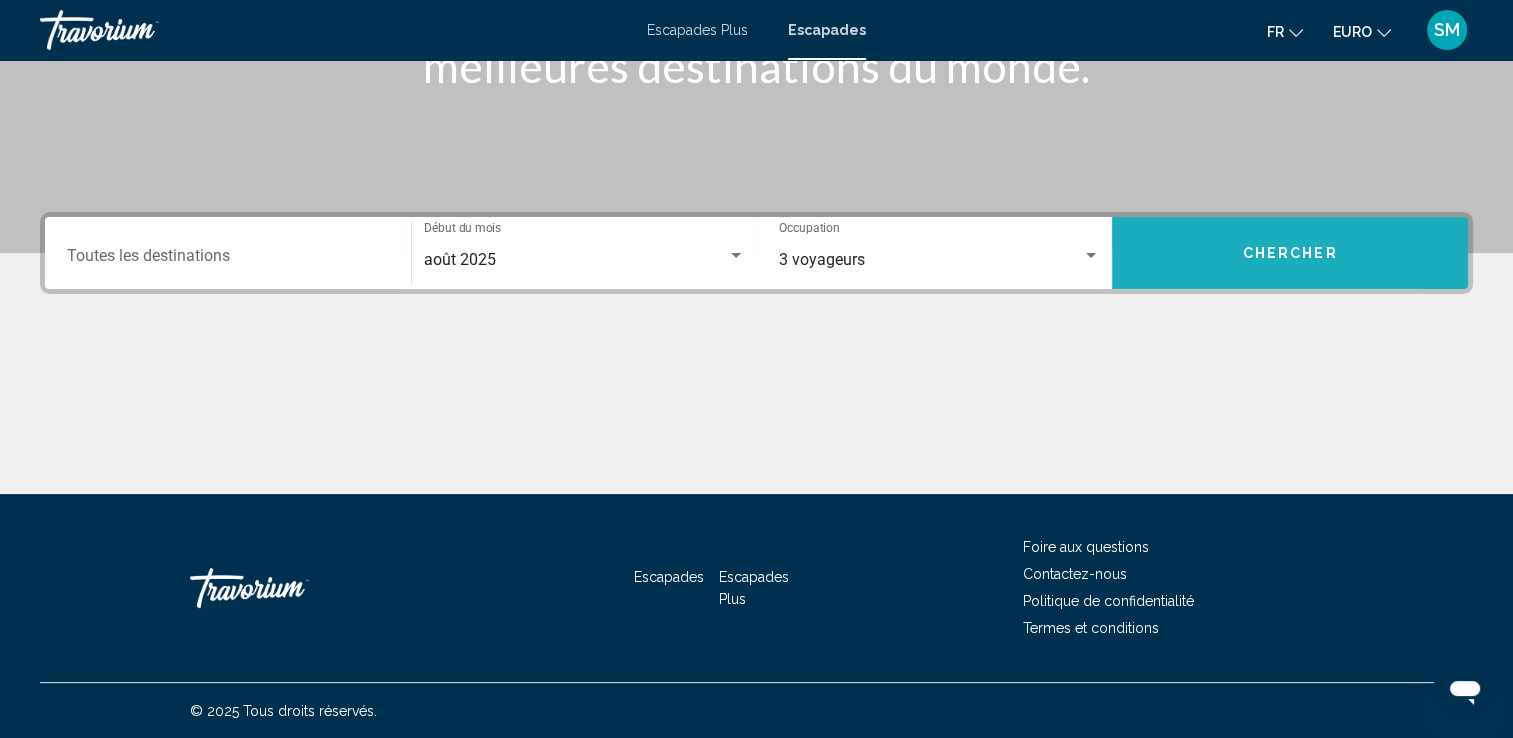 click on "Chercher" at bounding box center [1290, 253] 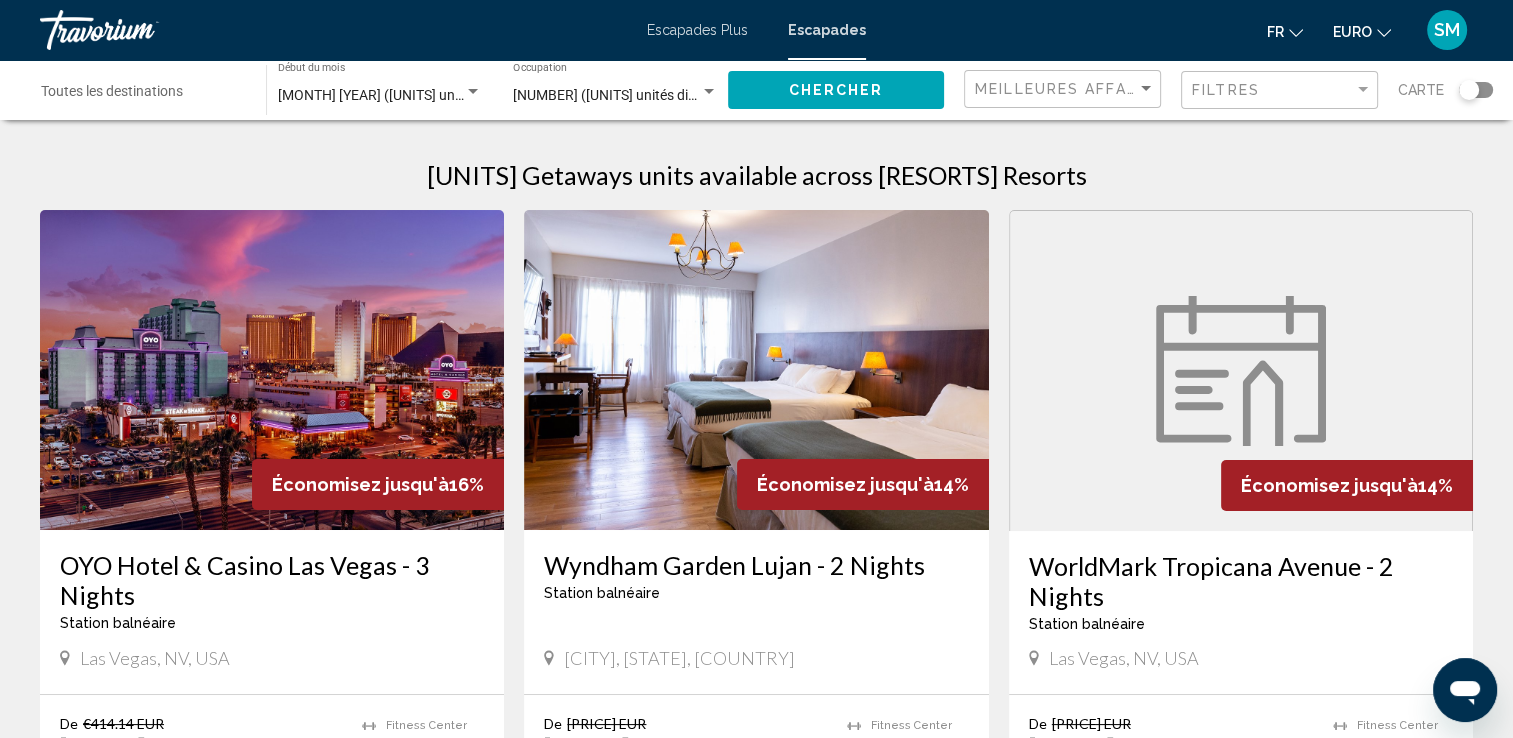 click on "Destination Toutes les destinations" 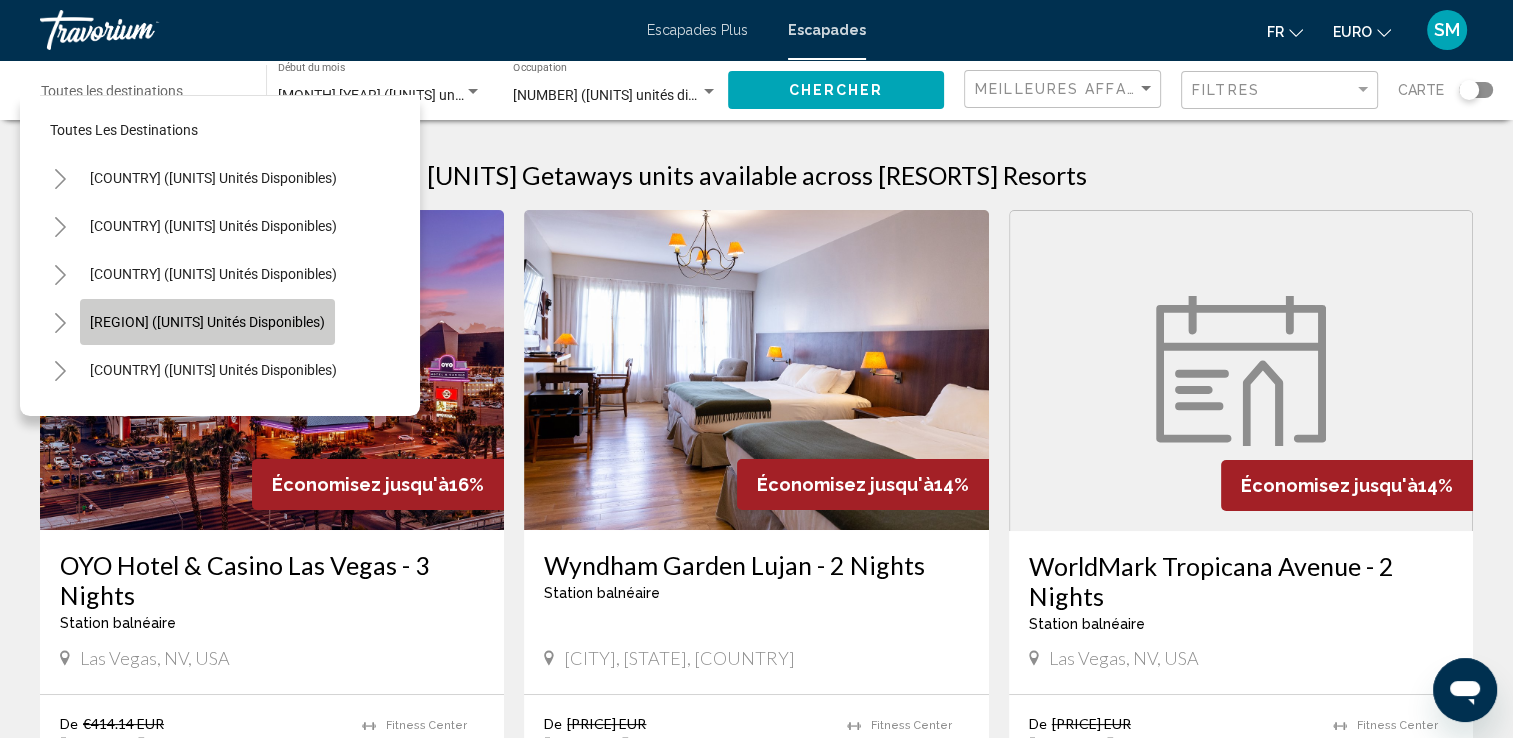 click on "[REGION] ([UNITS] unités disponibles)" 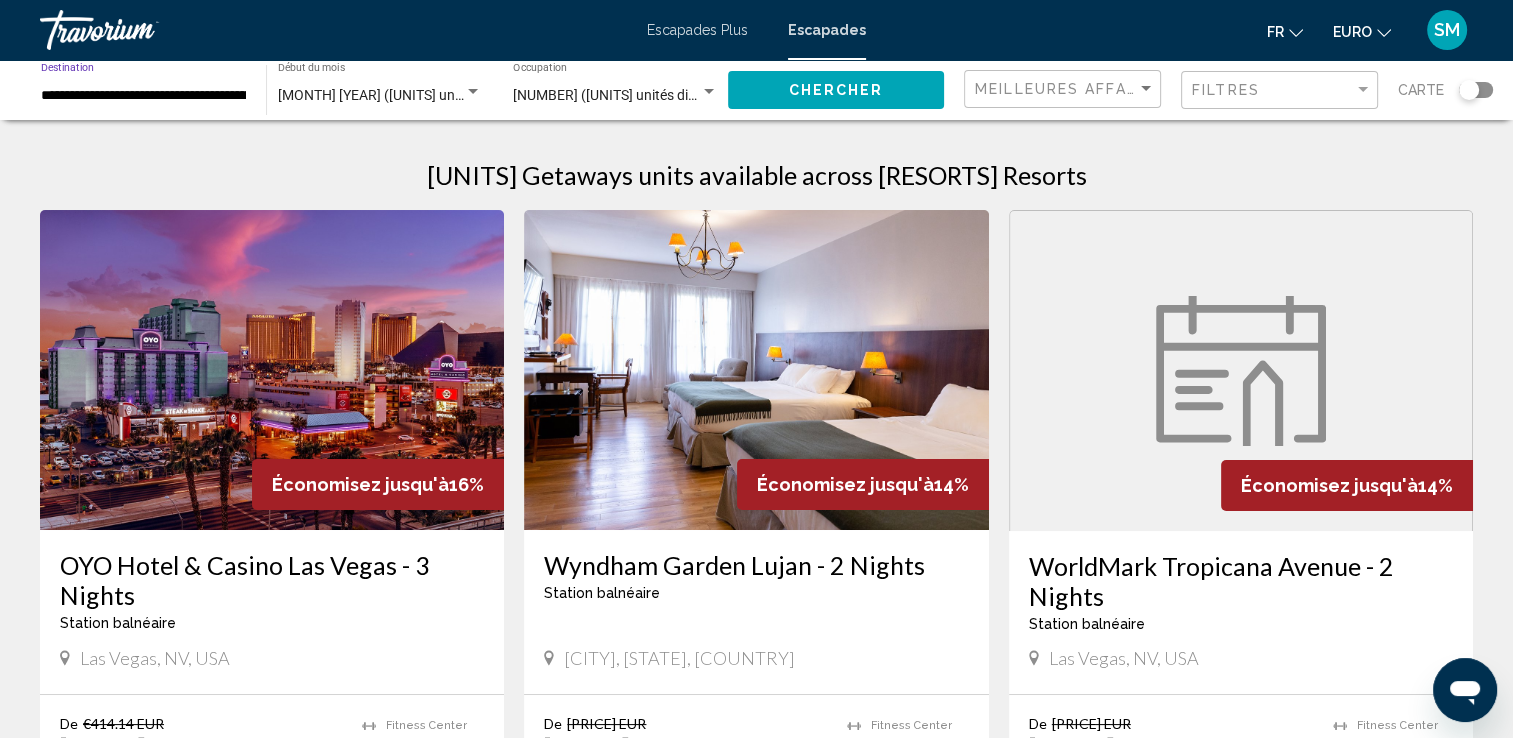 click on "**********" at bounding box center [143, 96] 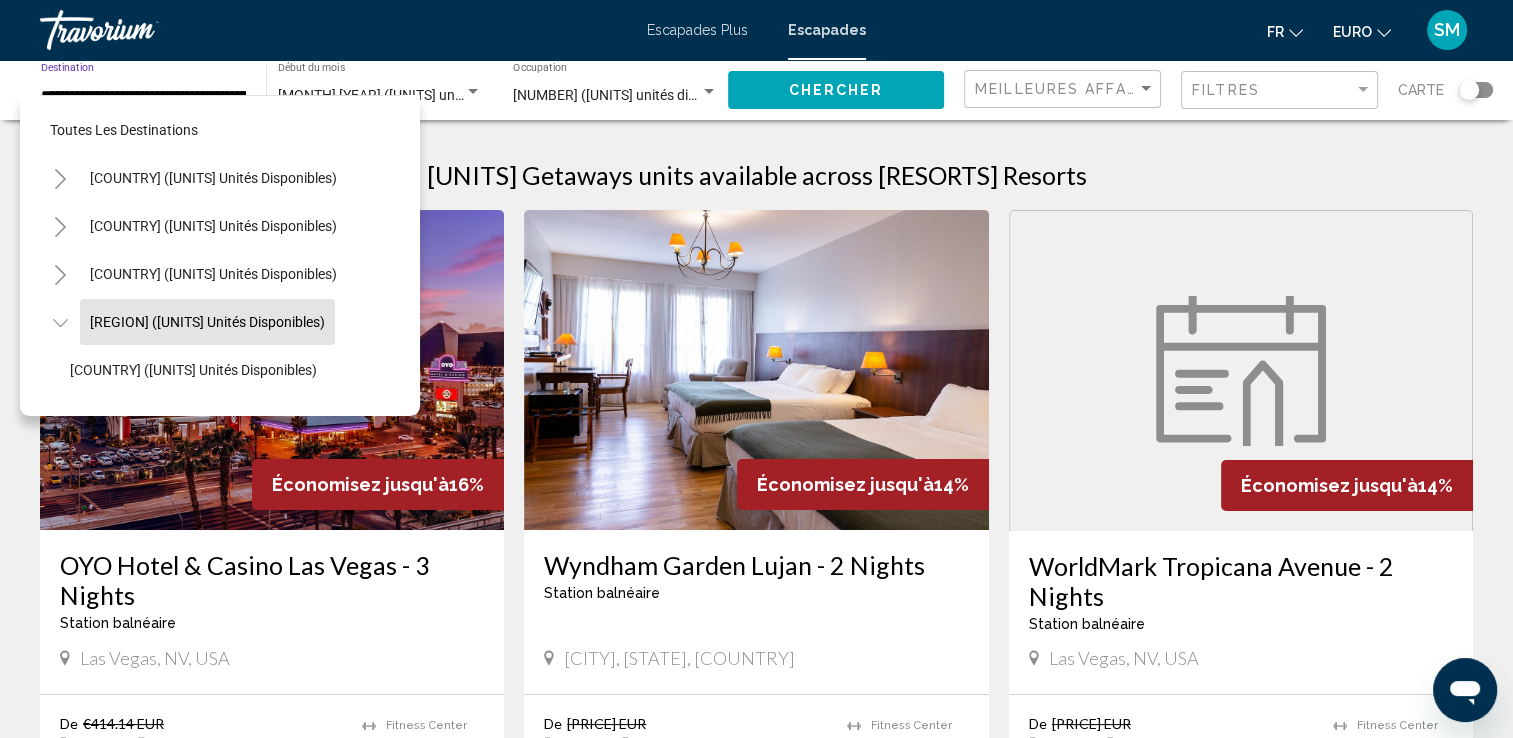 scroll, scrollTop: 78, scrollLeft: 40, axis: both 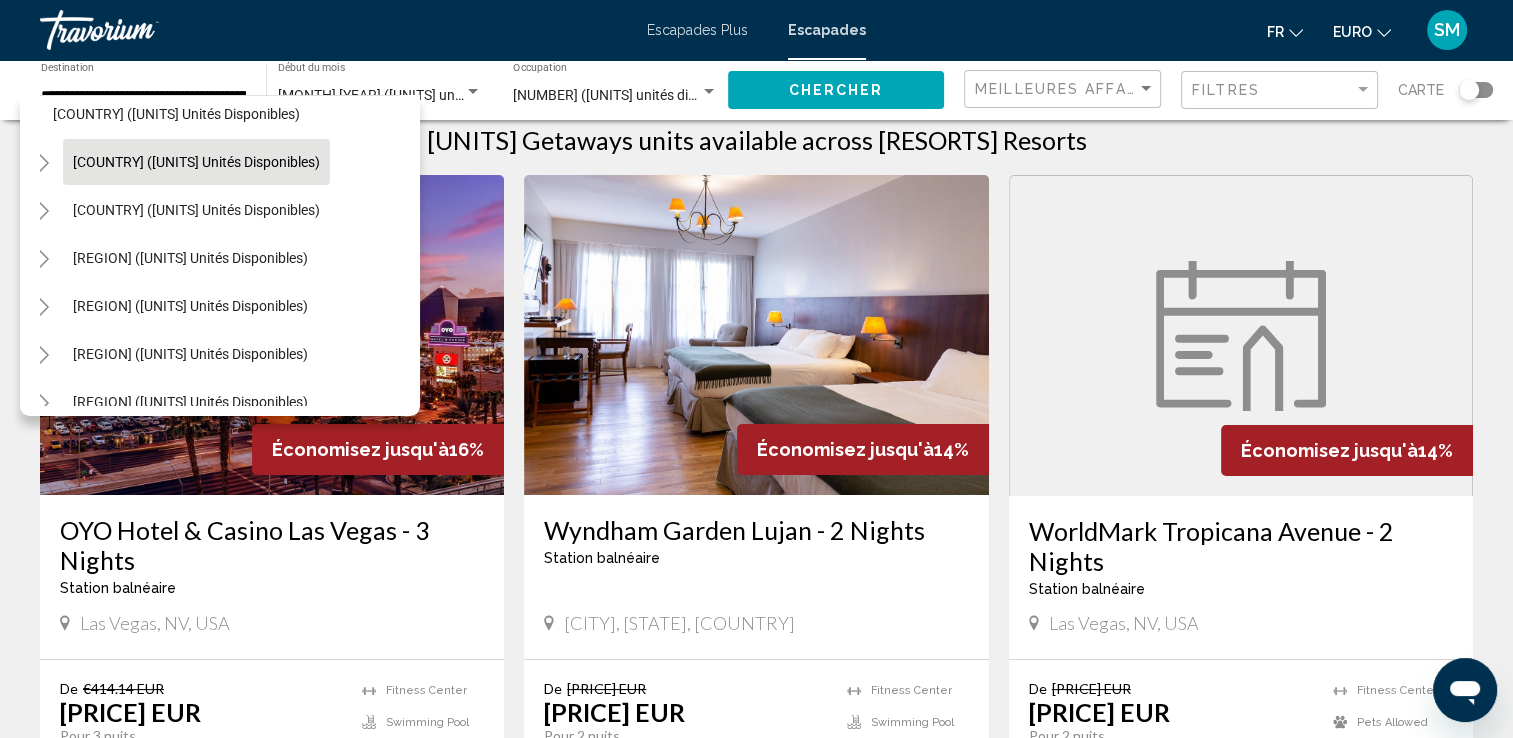 click on "[COUNTRY] ([UNITS] unités disponibles)" at bounding box center [196, 210] 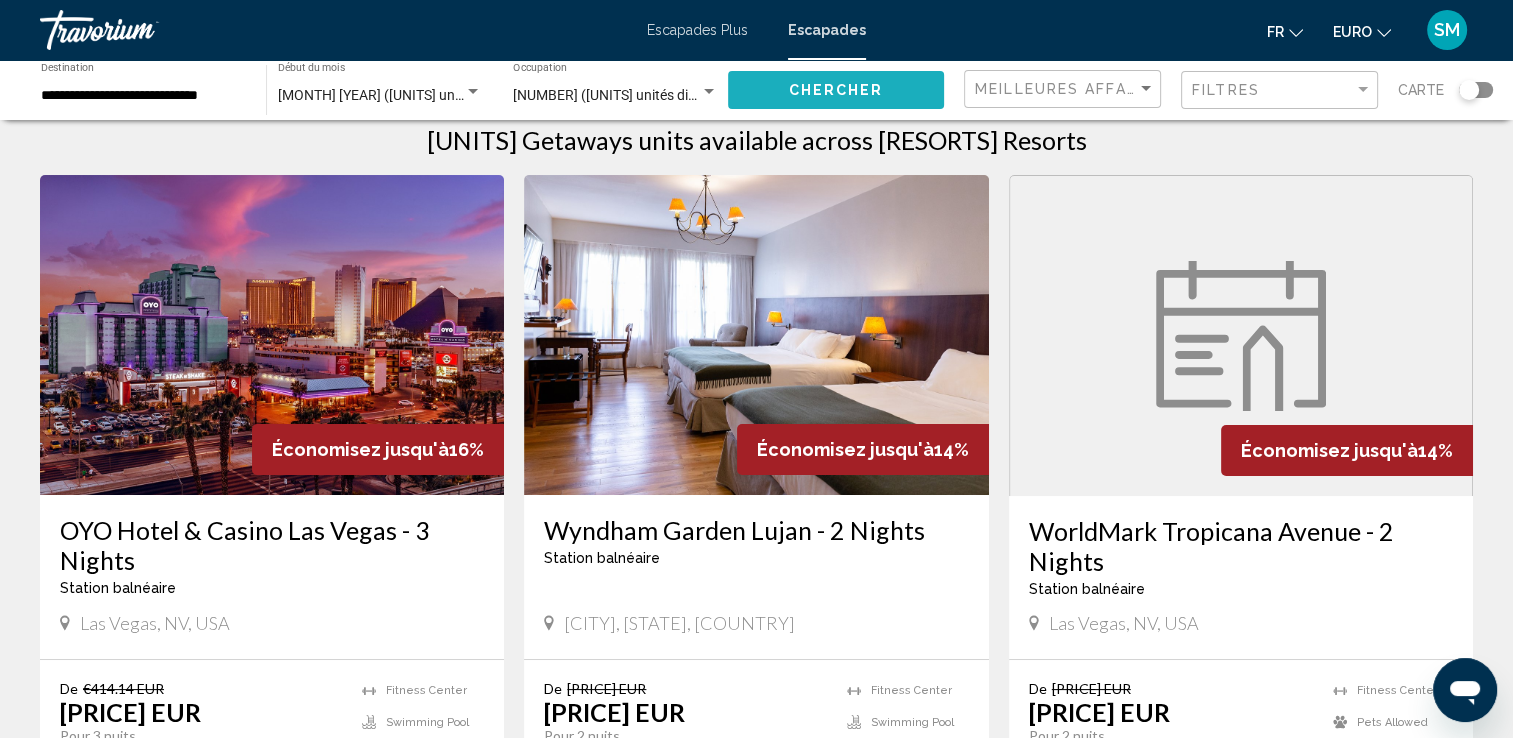 click on "Chercher" 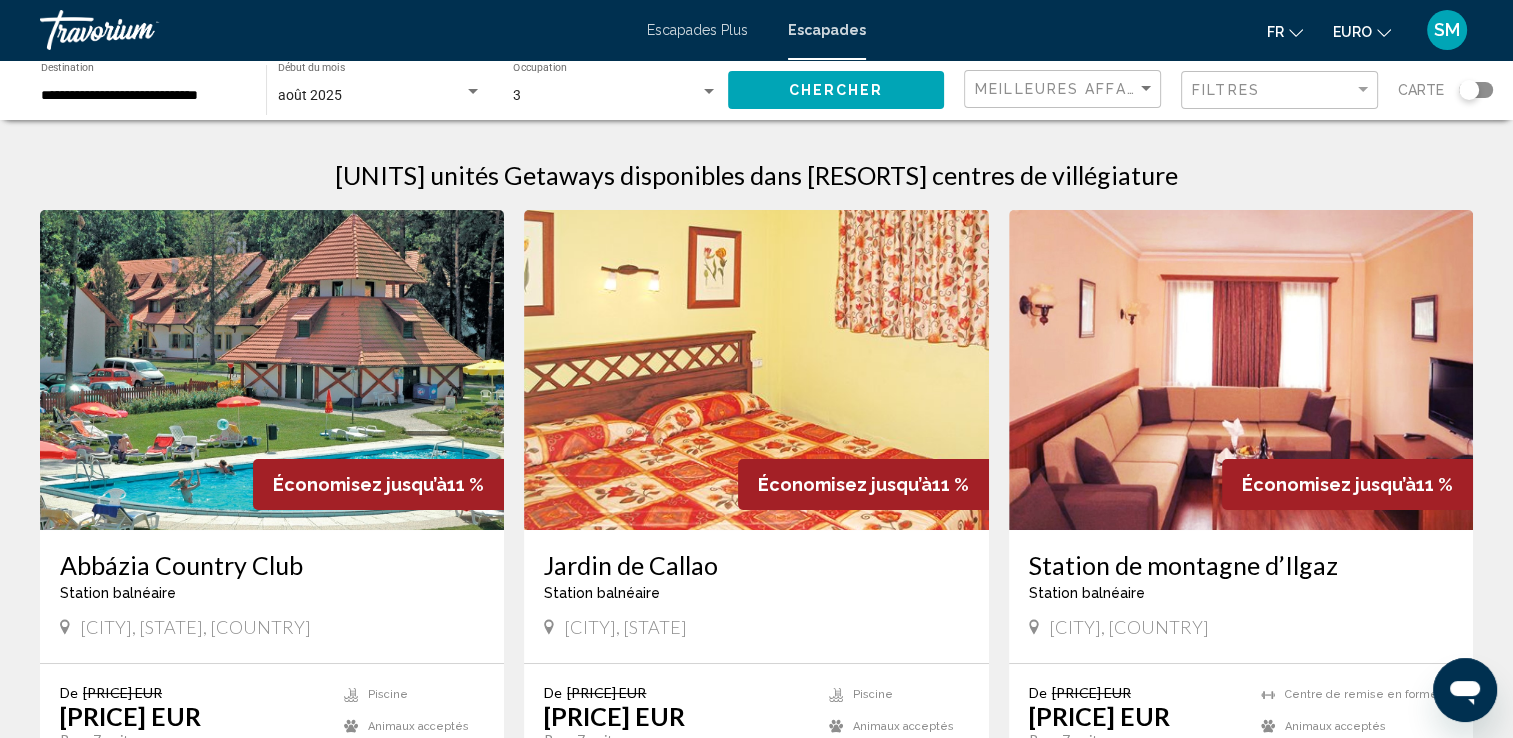 type 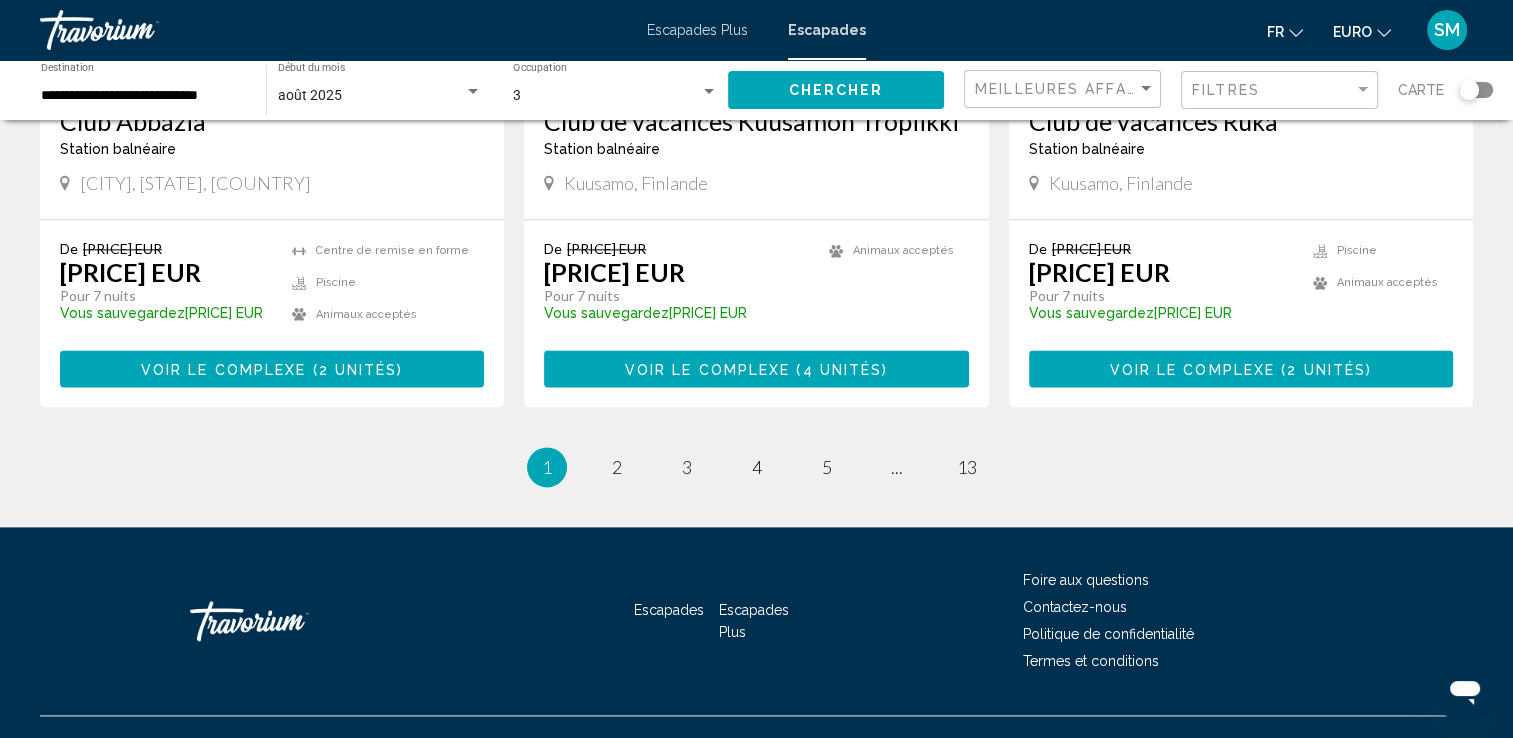 scroll, scrollTop: 2518, scrollLeft: 0, axis: vertical 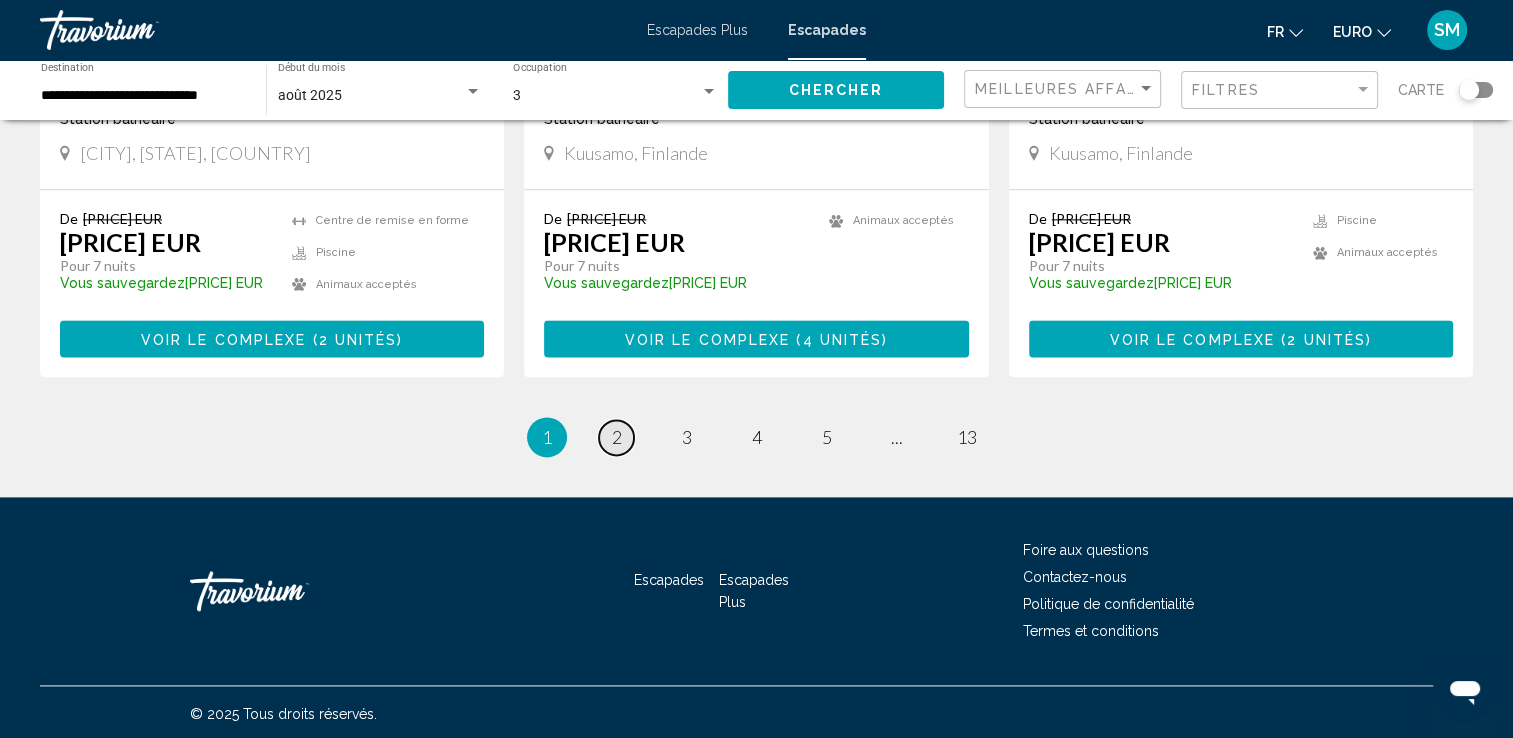 click on "page  2" at bounding box center [616, 437] 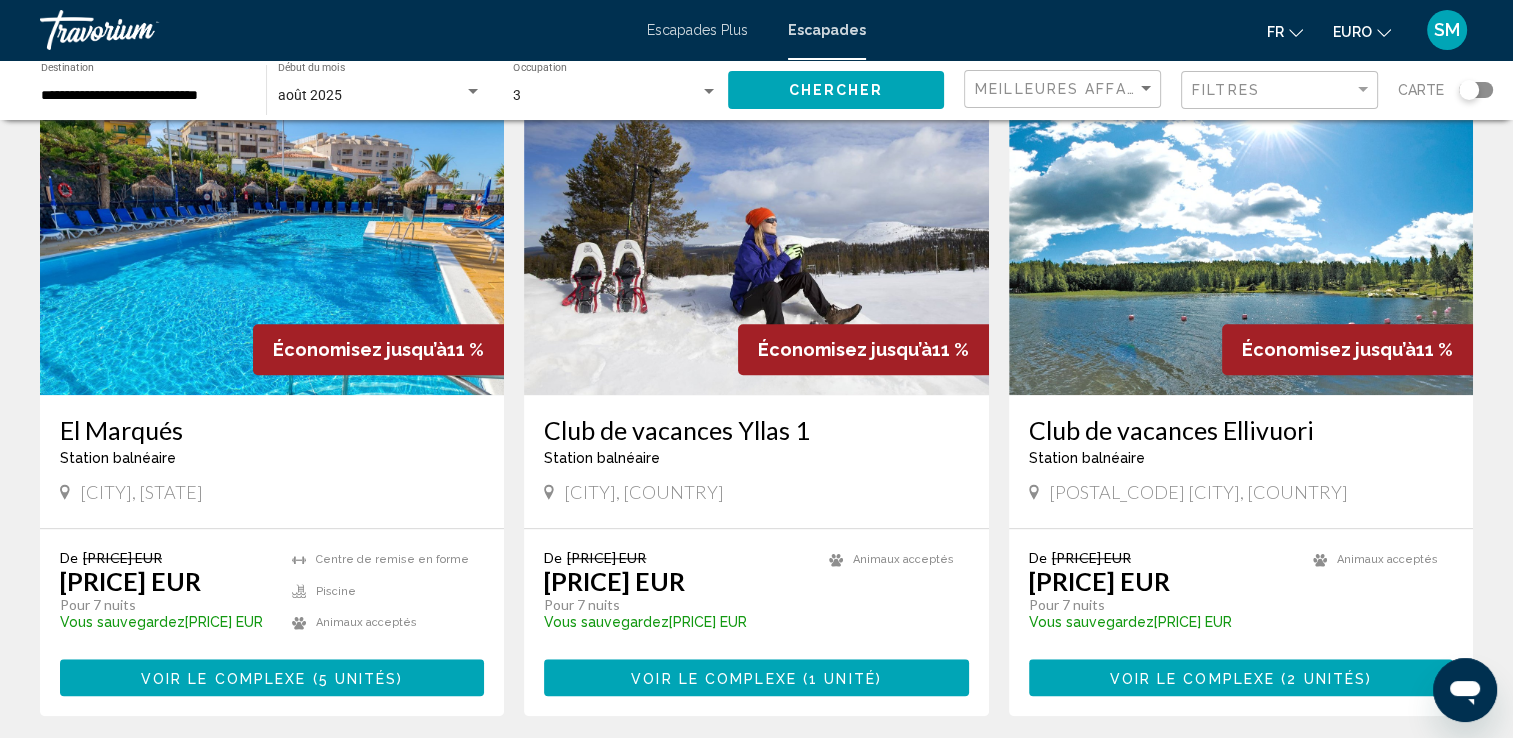 scroll, scrollTop: 1520, scrollLeft: 0, axis: vertical 